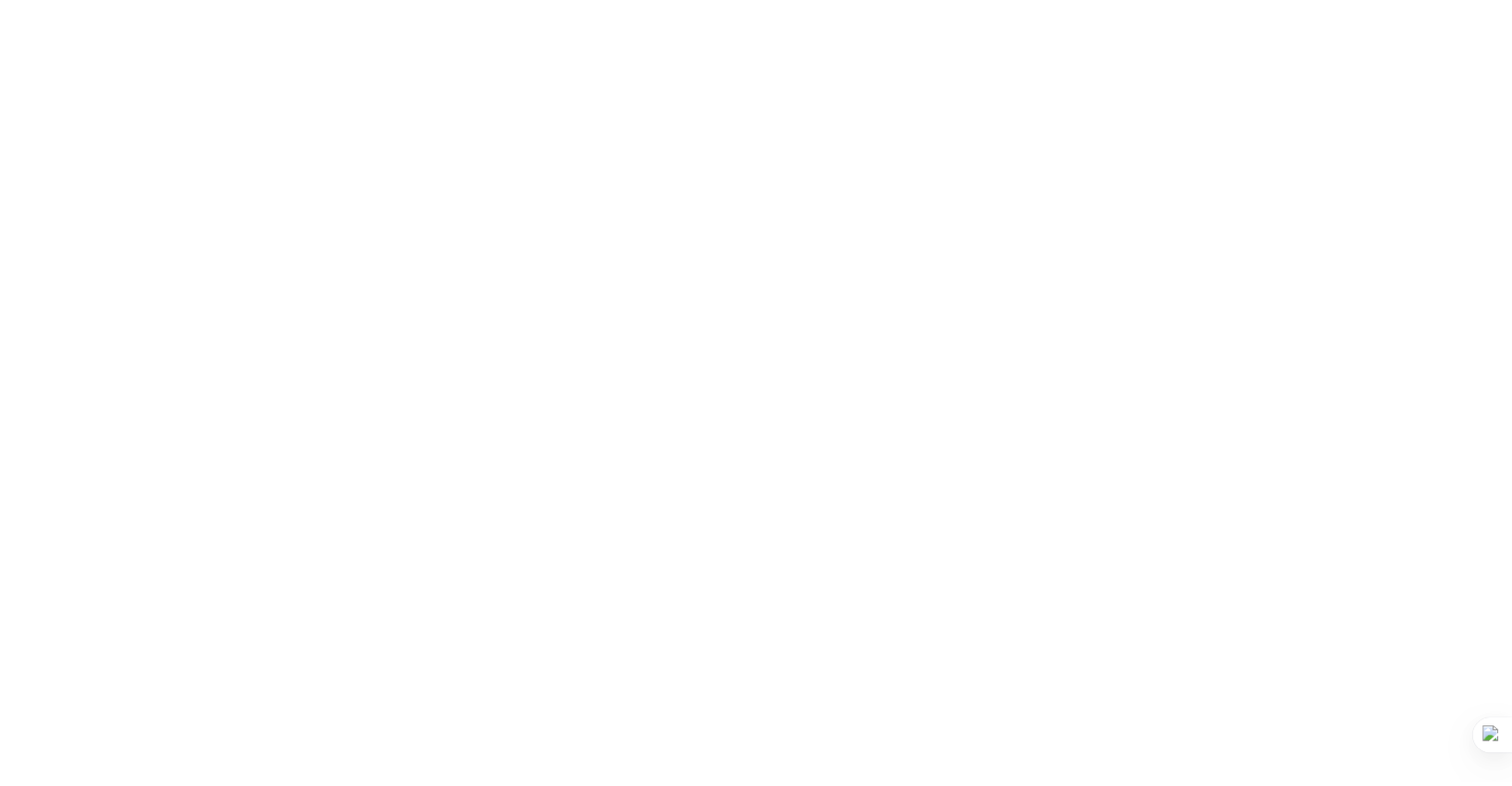 scroll, scrollTop: 0, scrollLeft: 0, axis: both 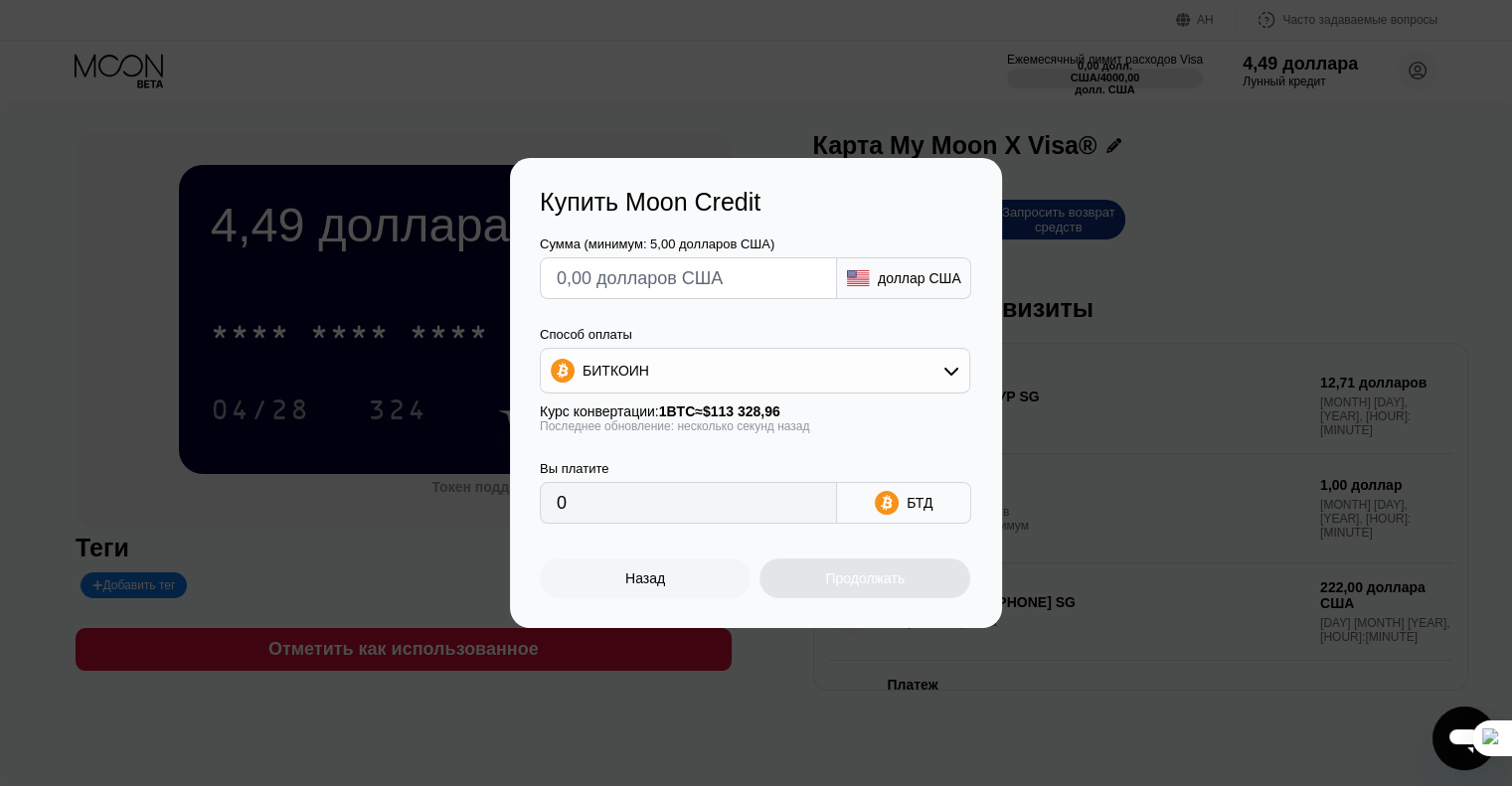 drag, startPoint x: 0, startPoint y: 0, endPoint x: 1447, endPoint y: 212, distance: 1462.4476 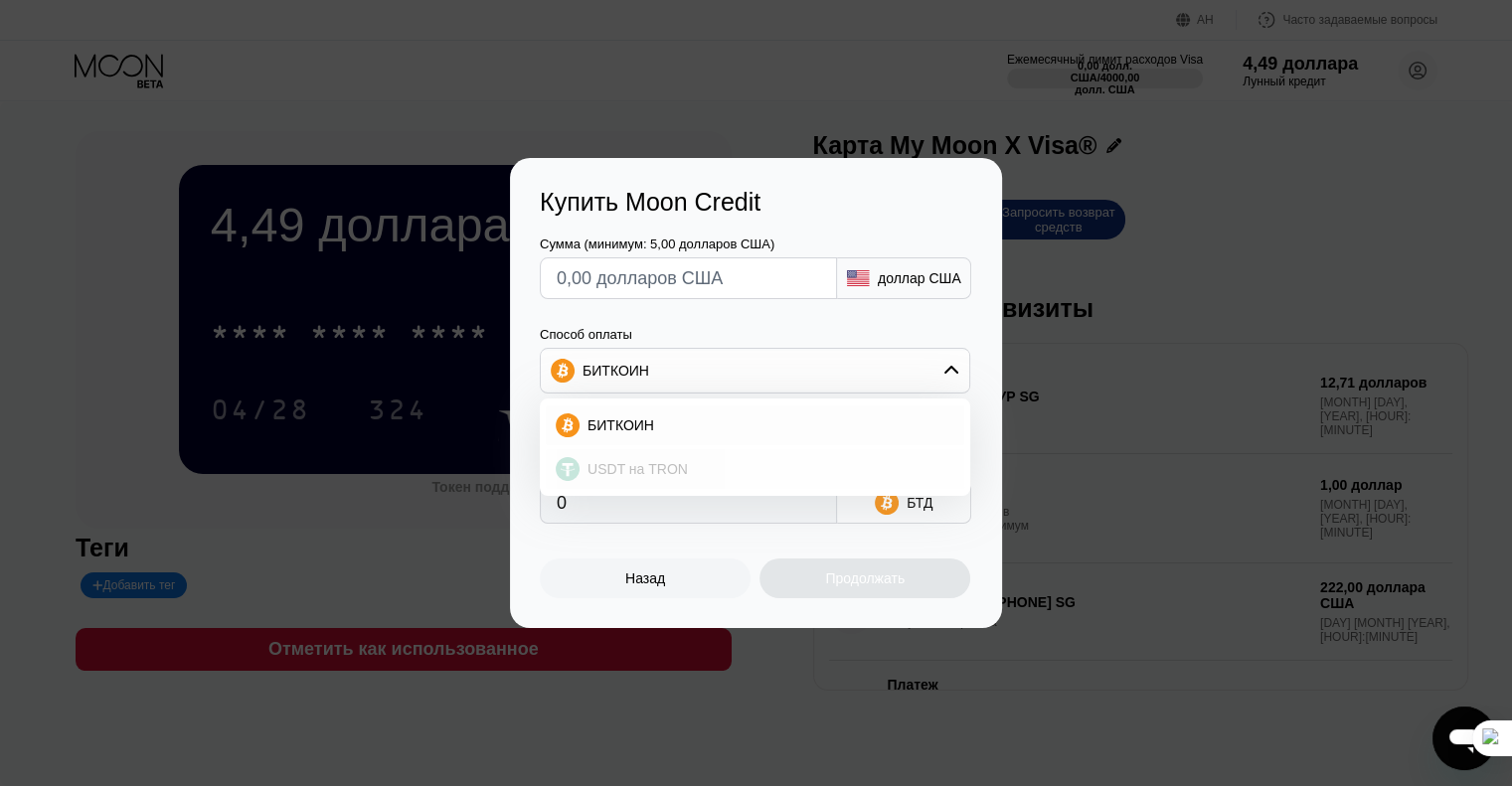 click on "USDT на TRON" at bounding box center (755, 469) 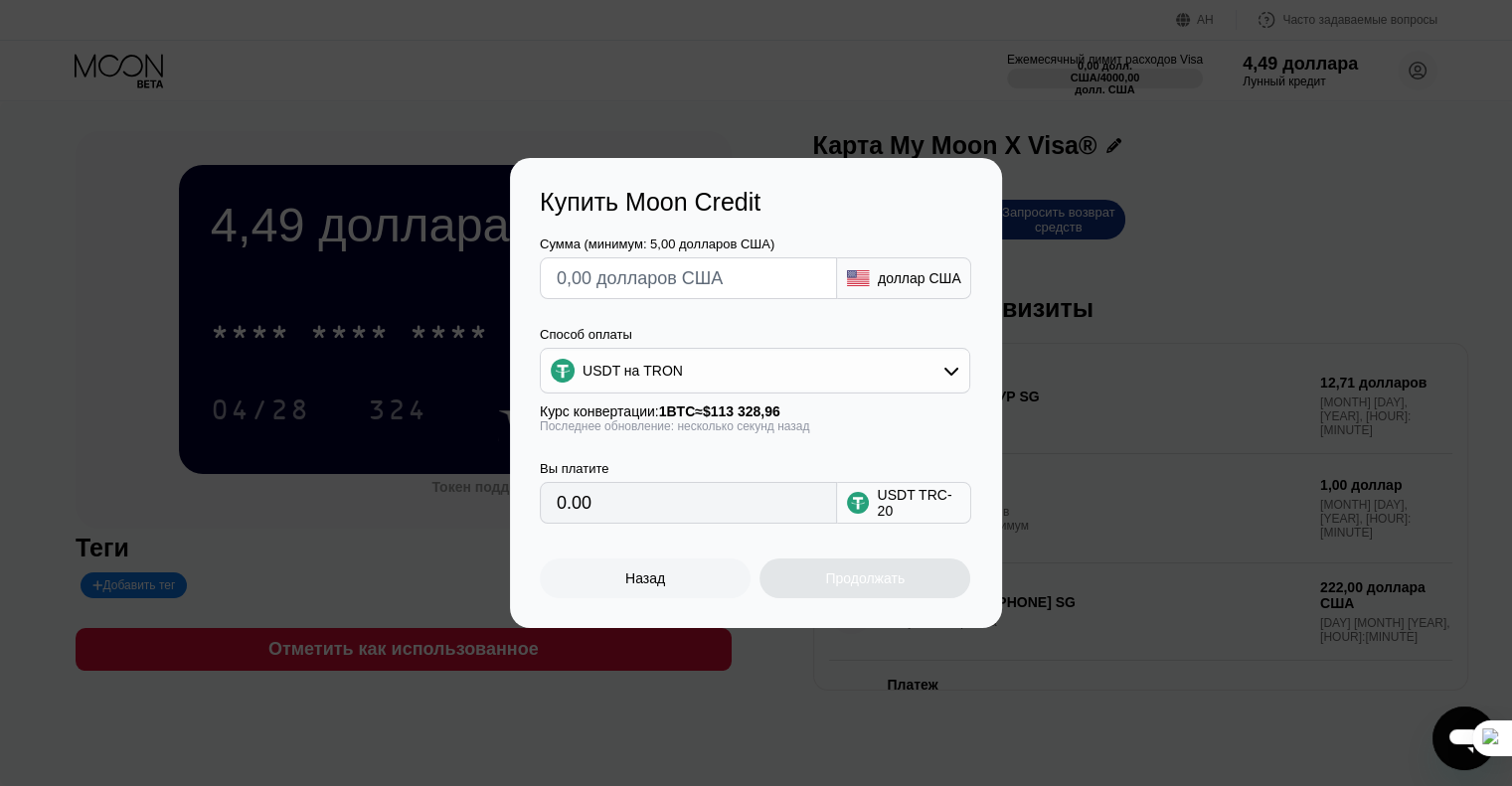 click at bounding box center (688, 278) 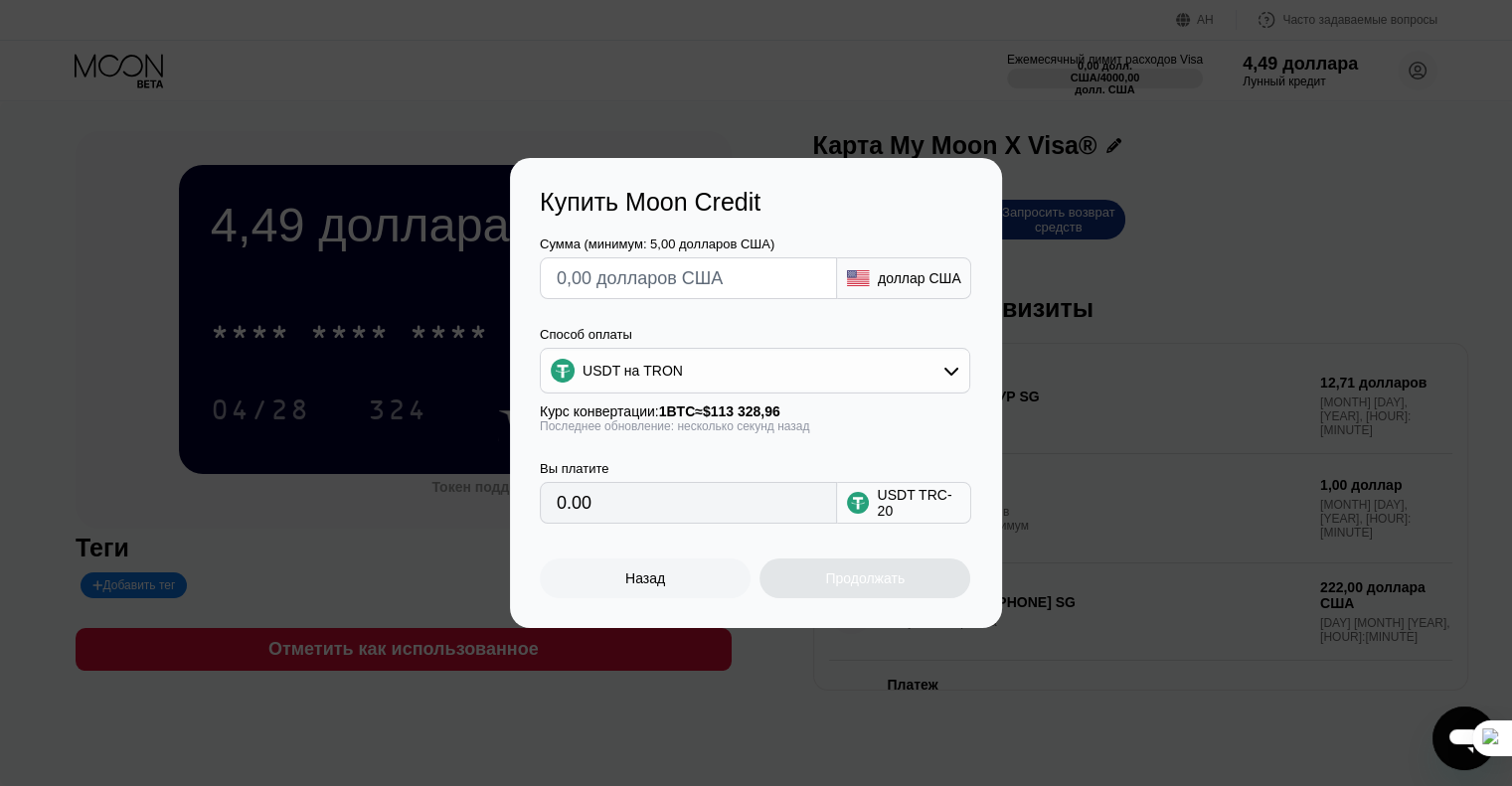 type on "$1" 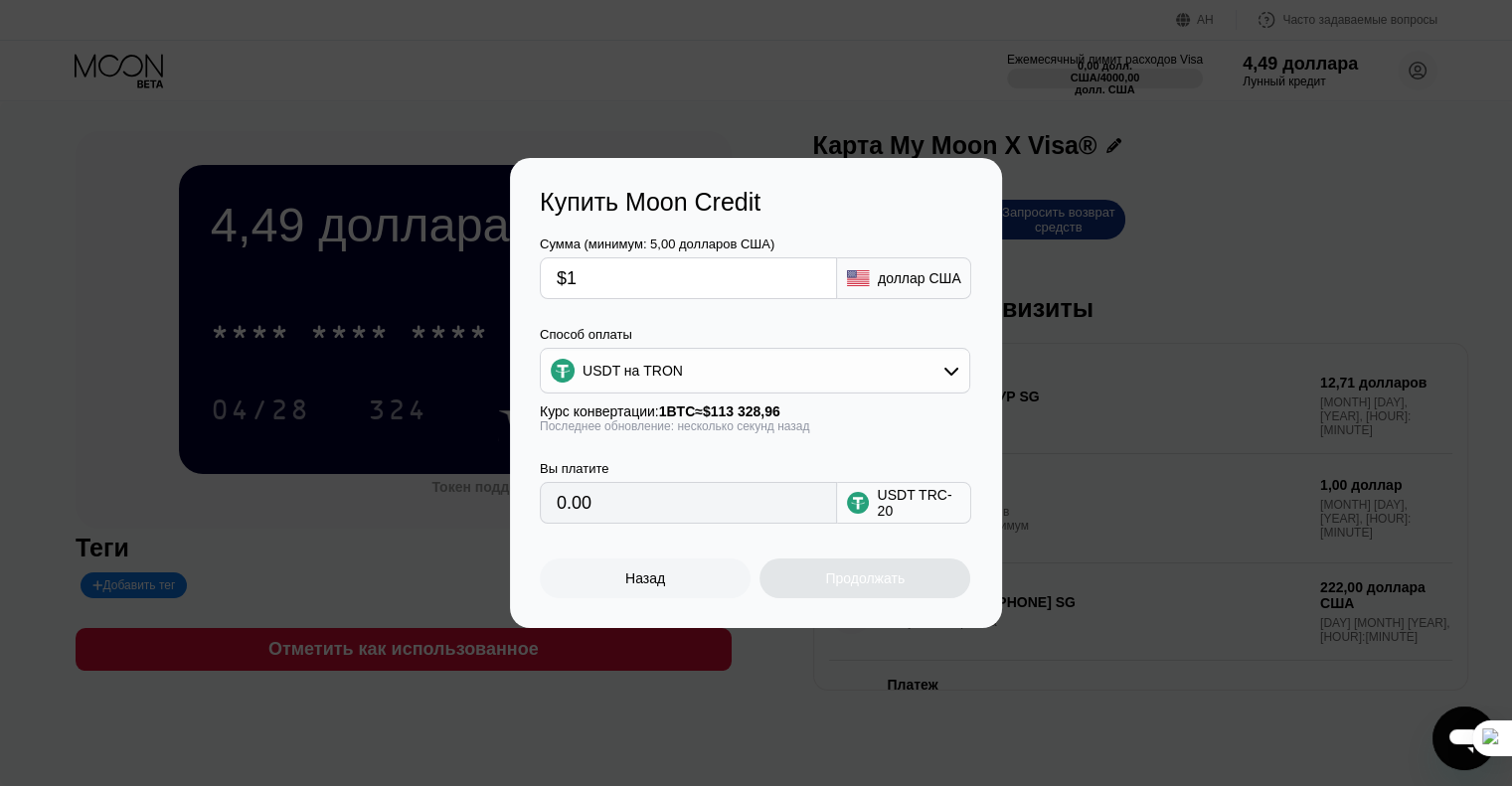 type on "1.01" 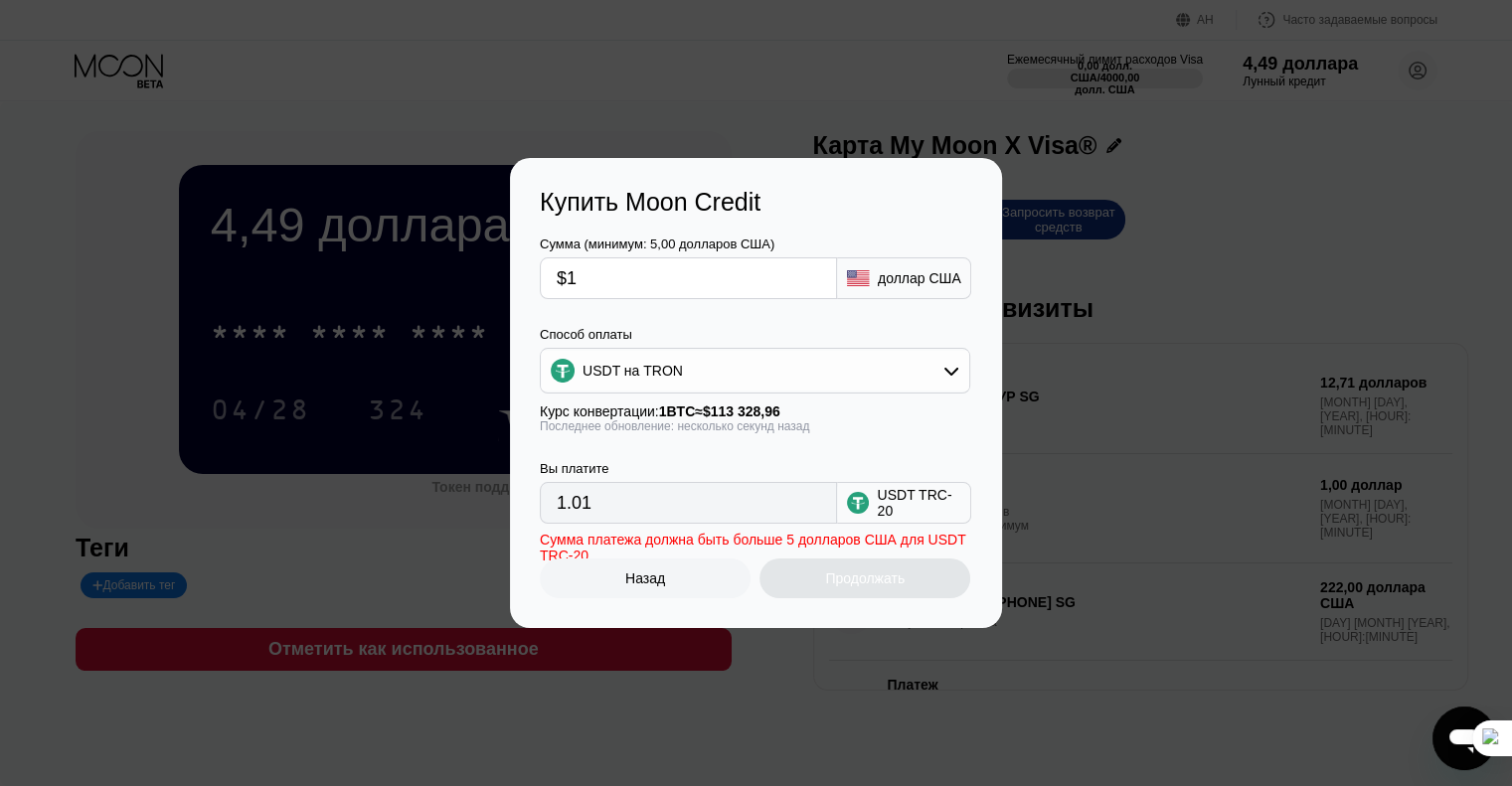 type on "$10" 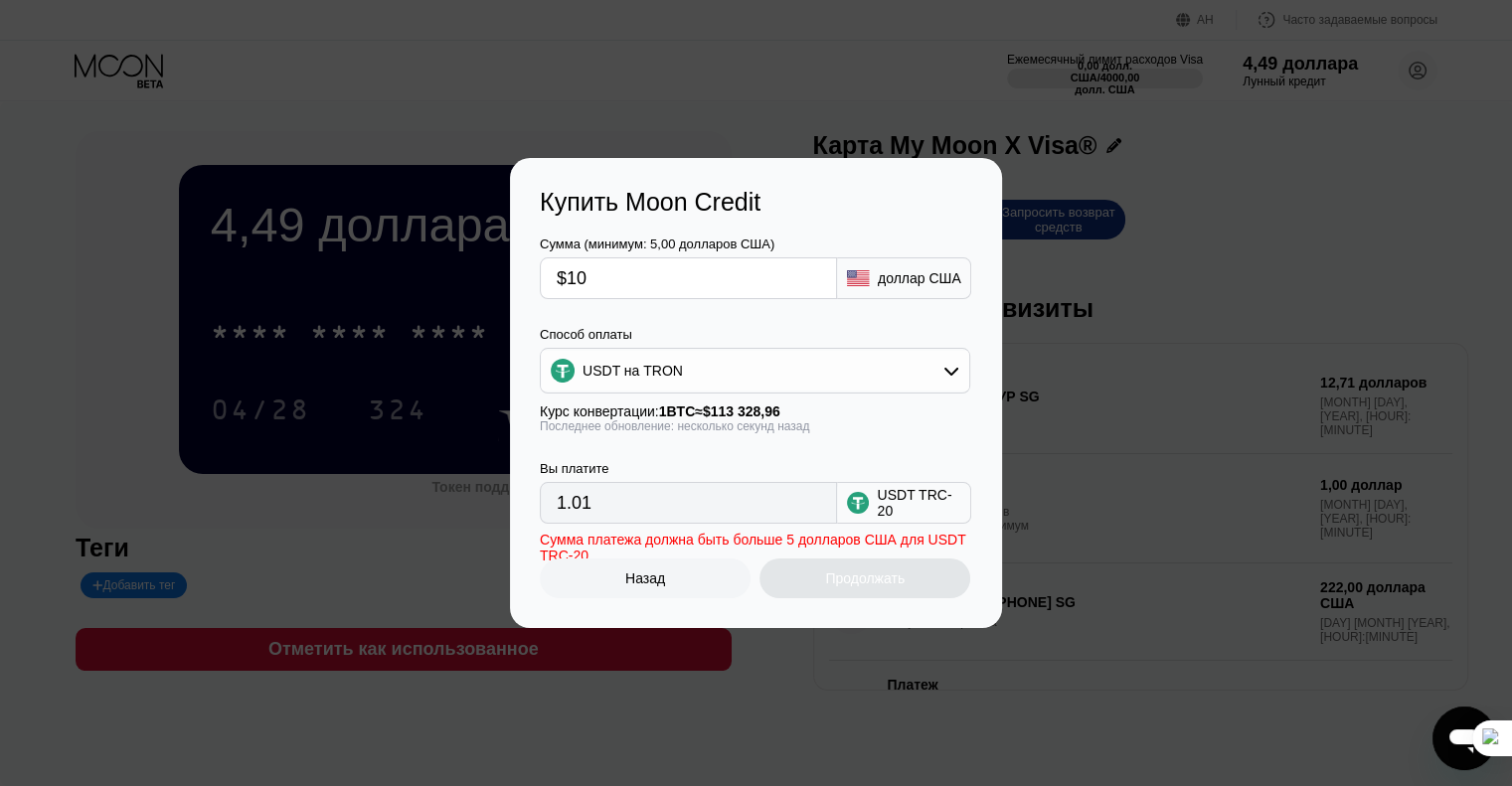 type on "10.10" 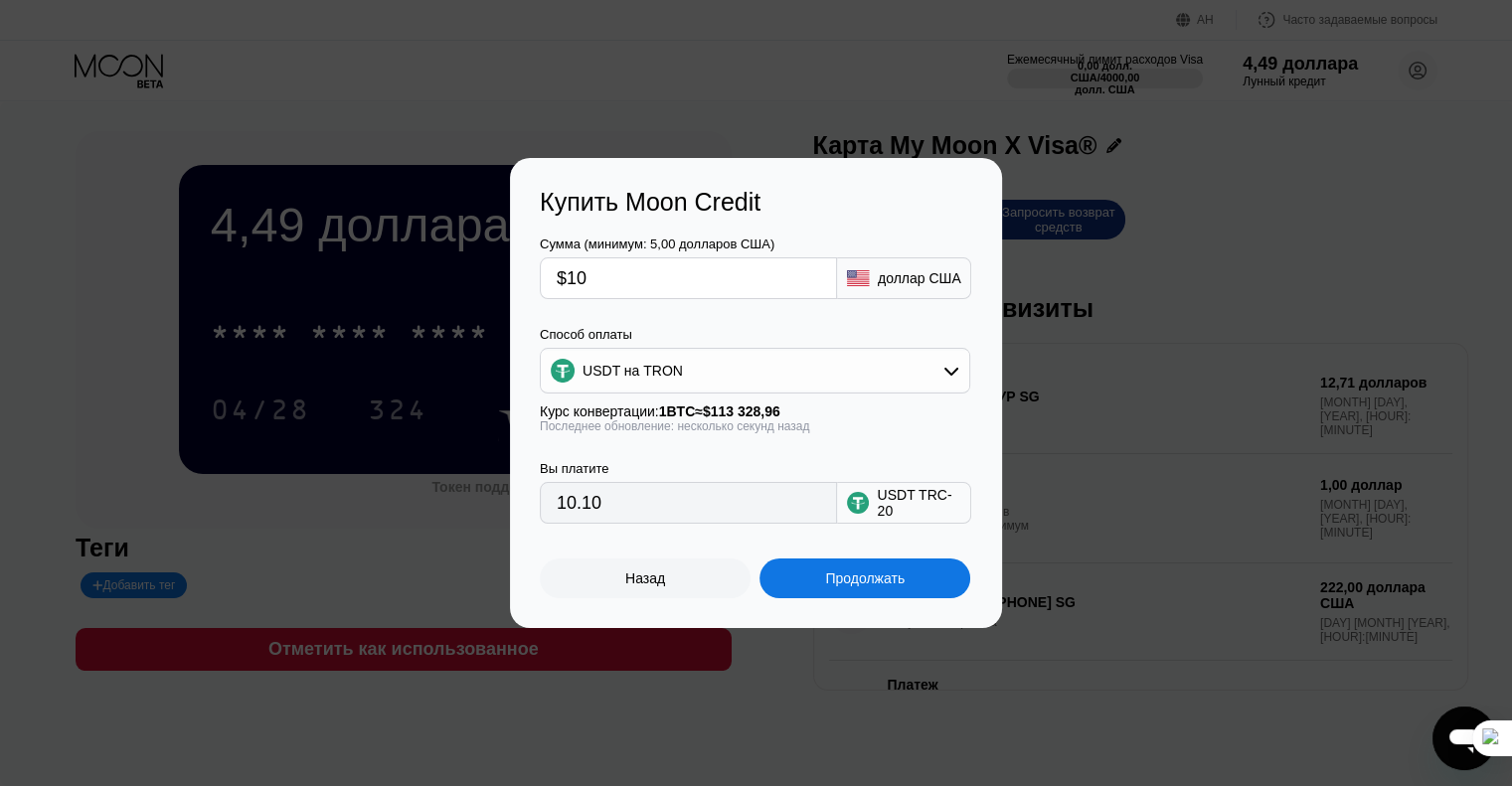 type on "$1" 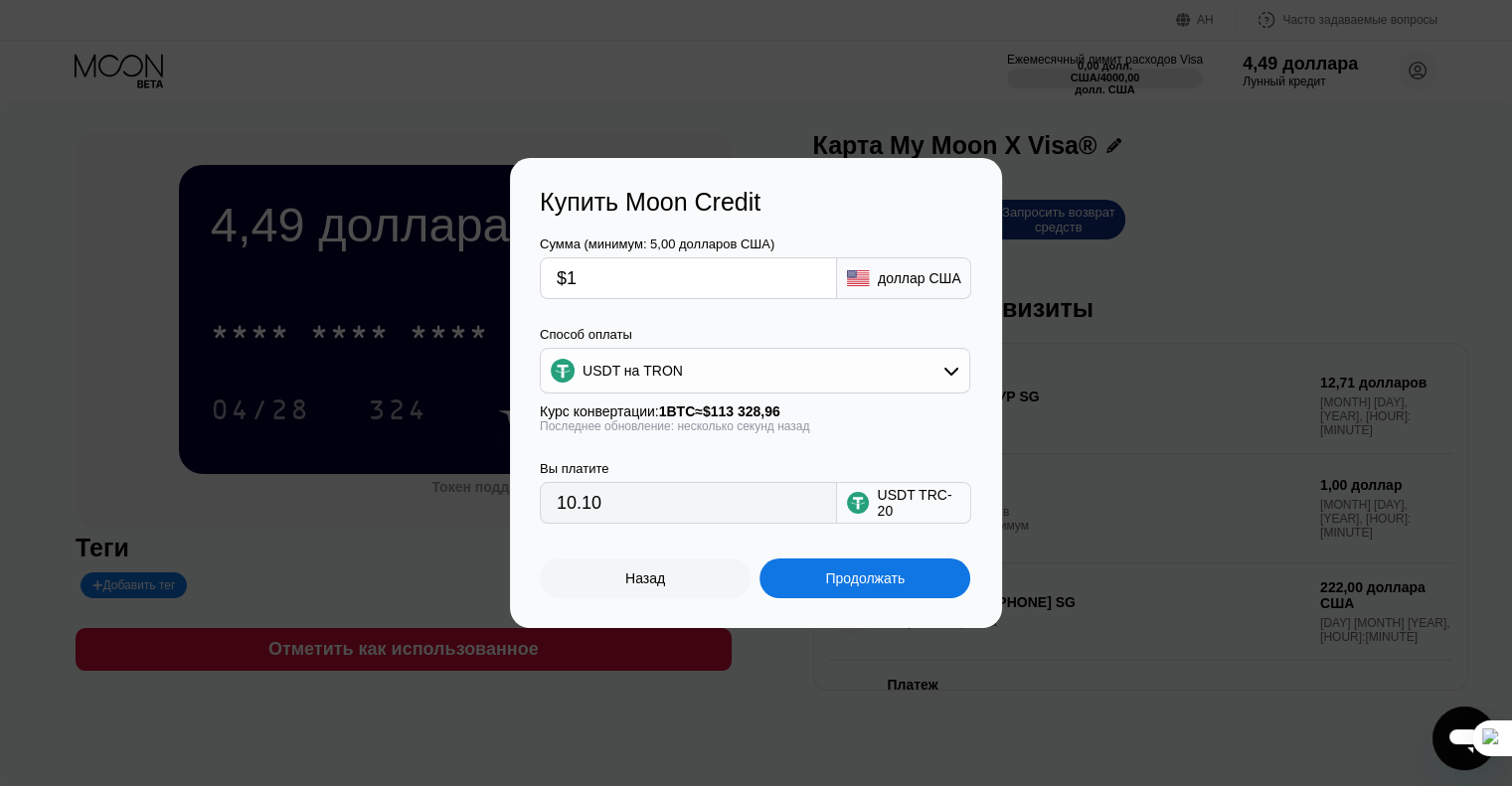 type on "1.01" 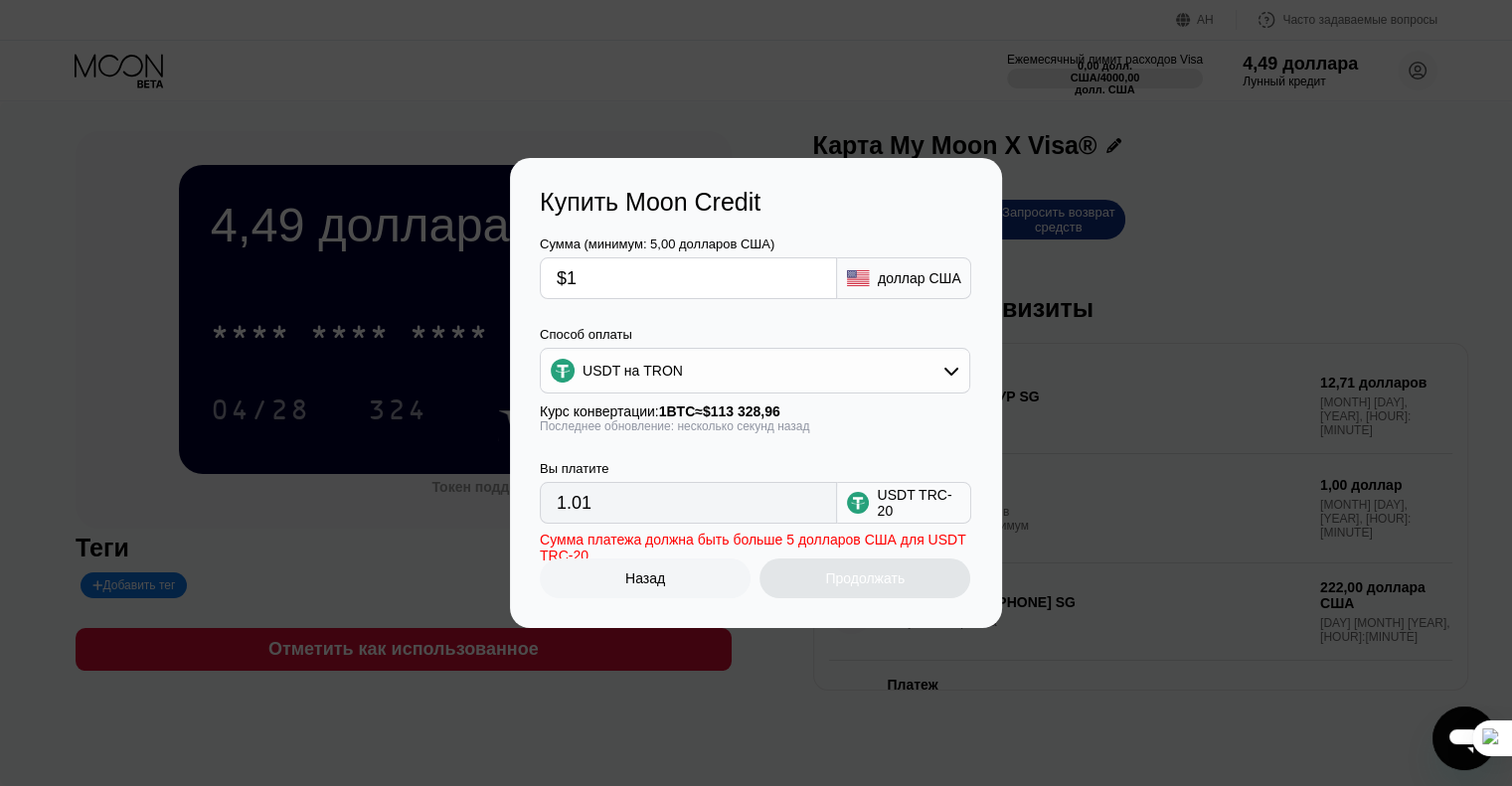 type on "$11" 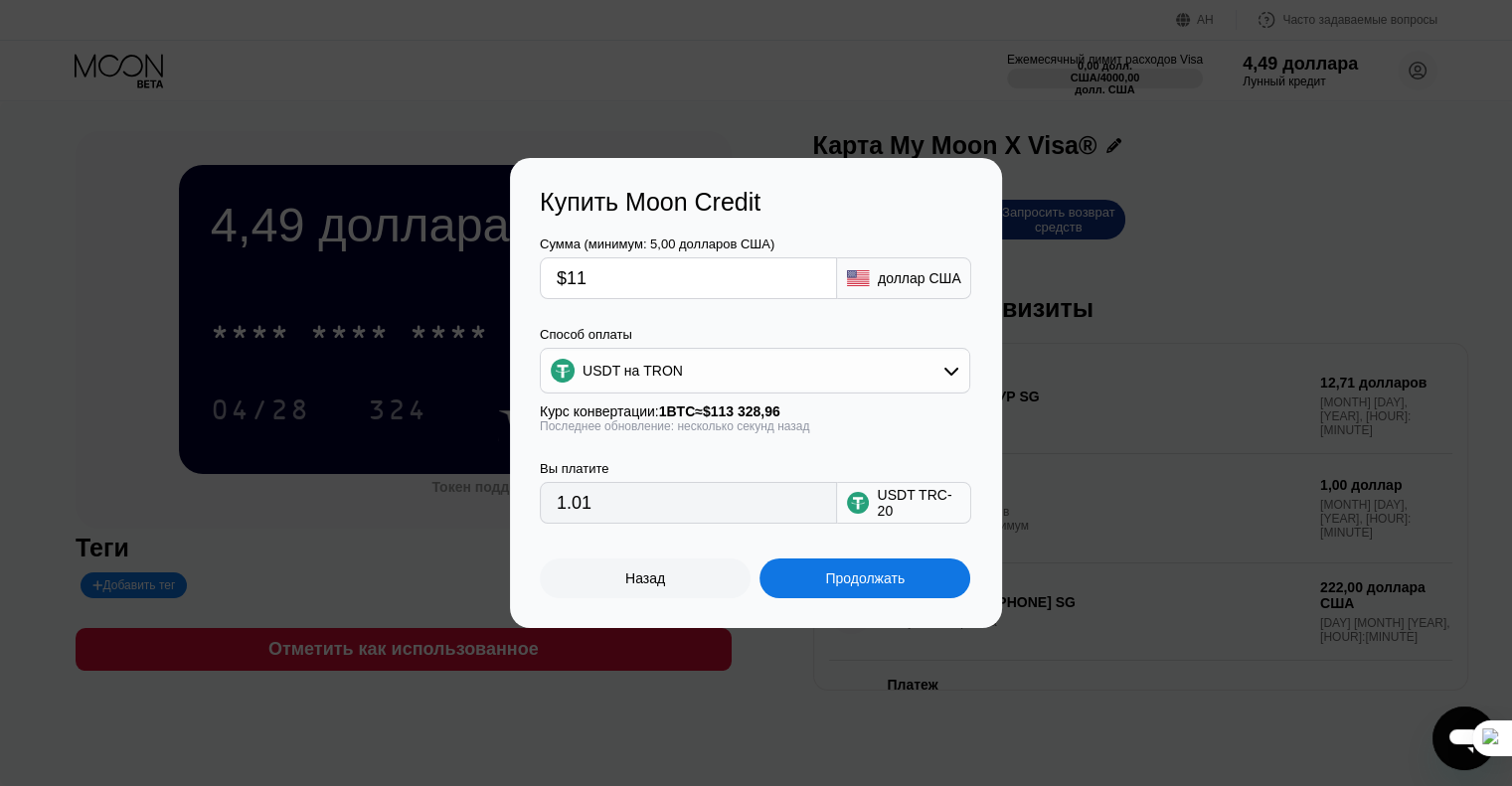 type on "11.11" 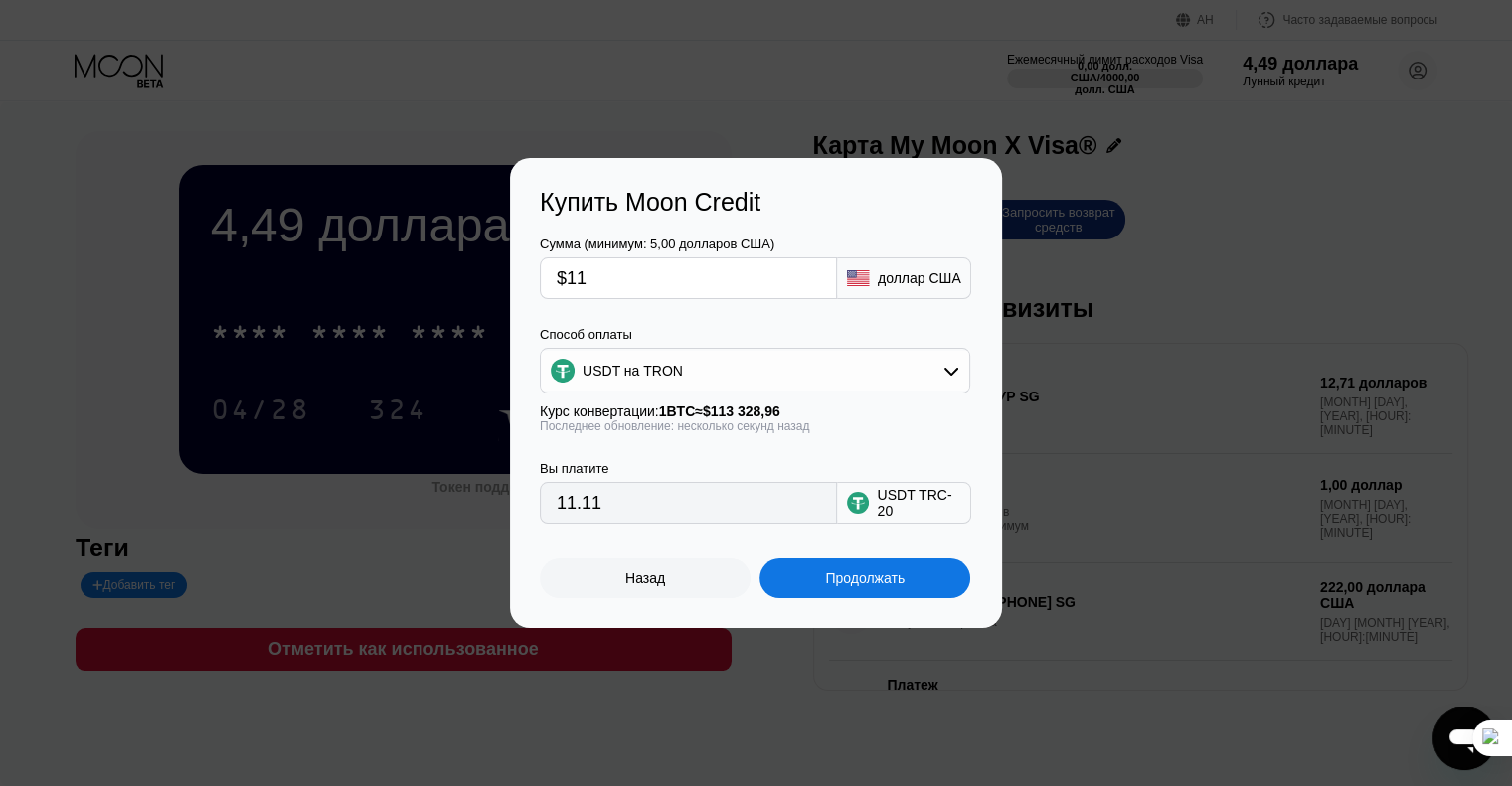 type on "$1" 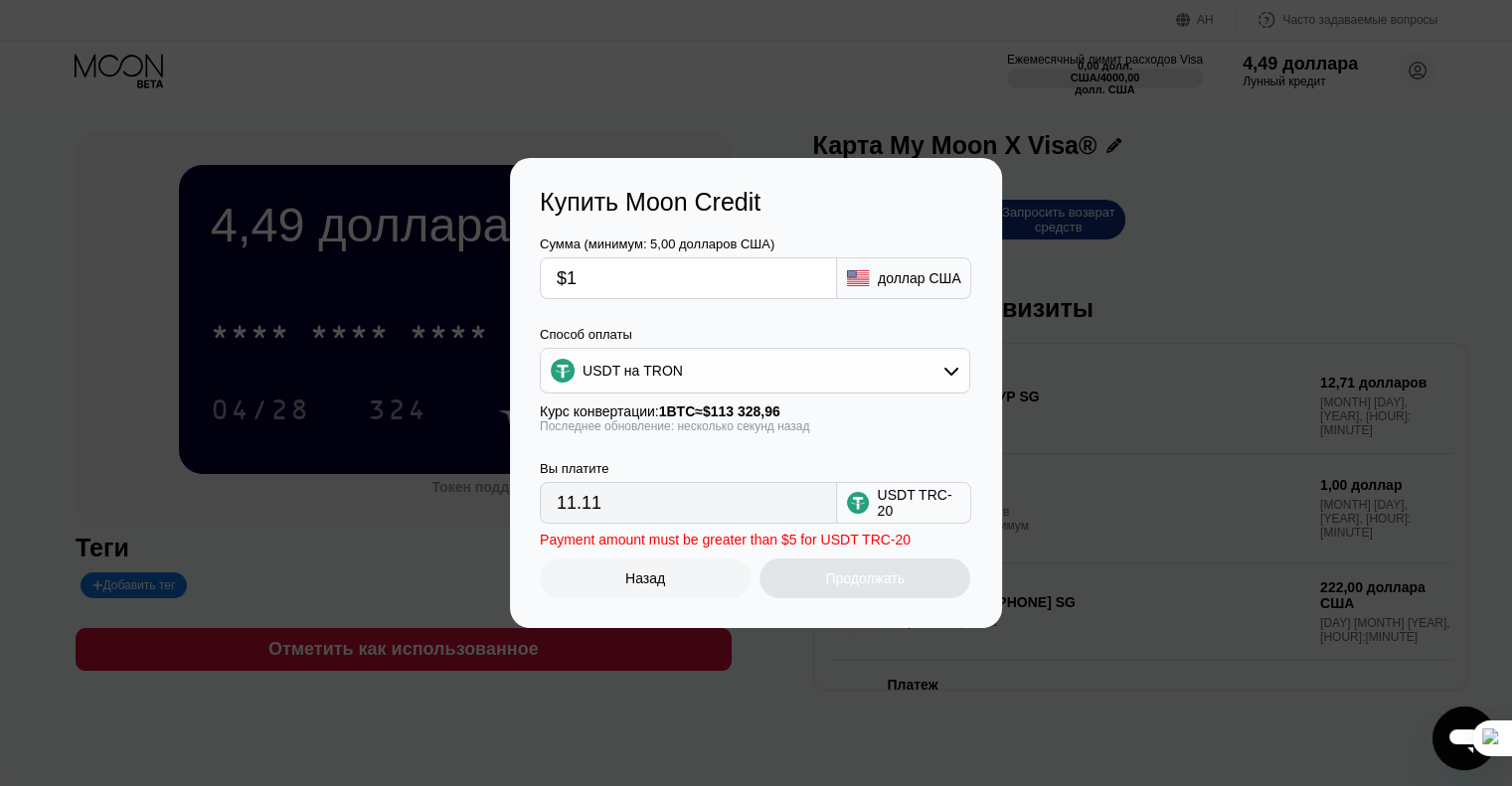 type on "1.01" 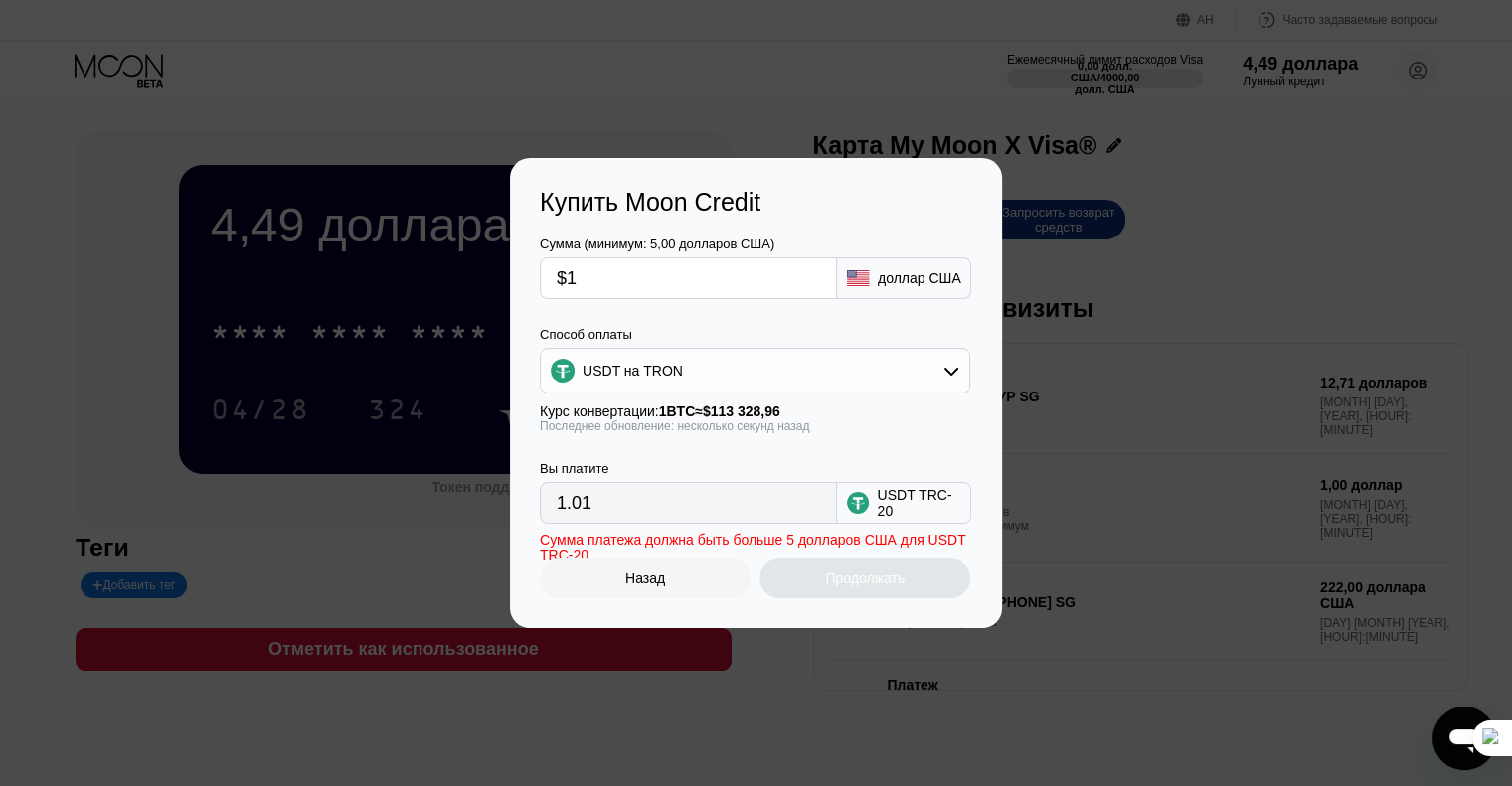 type on "$10" 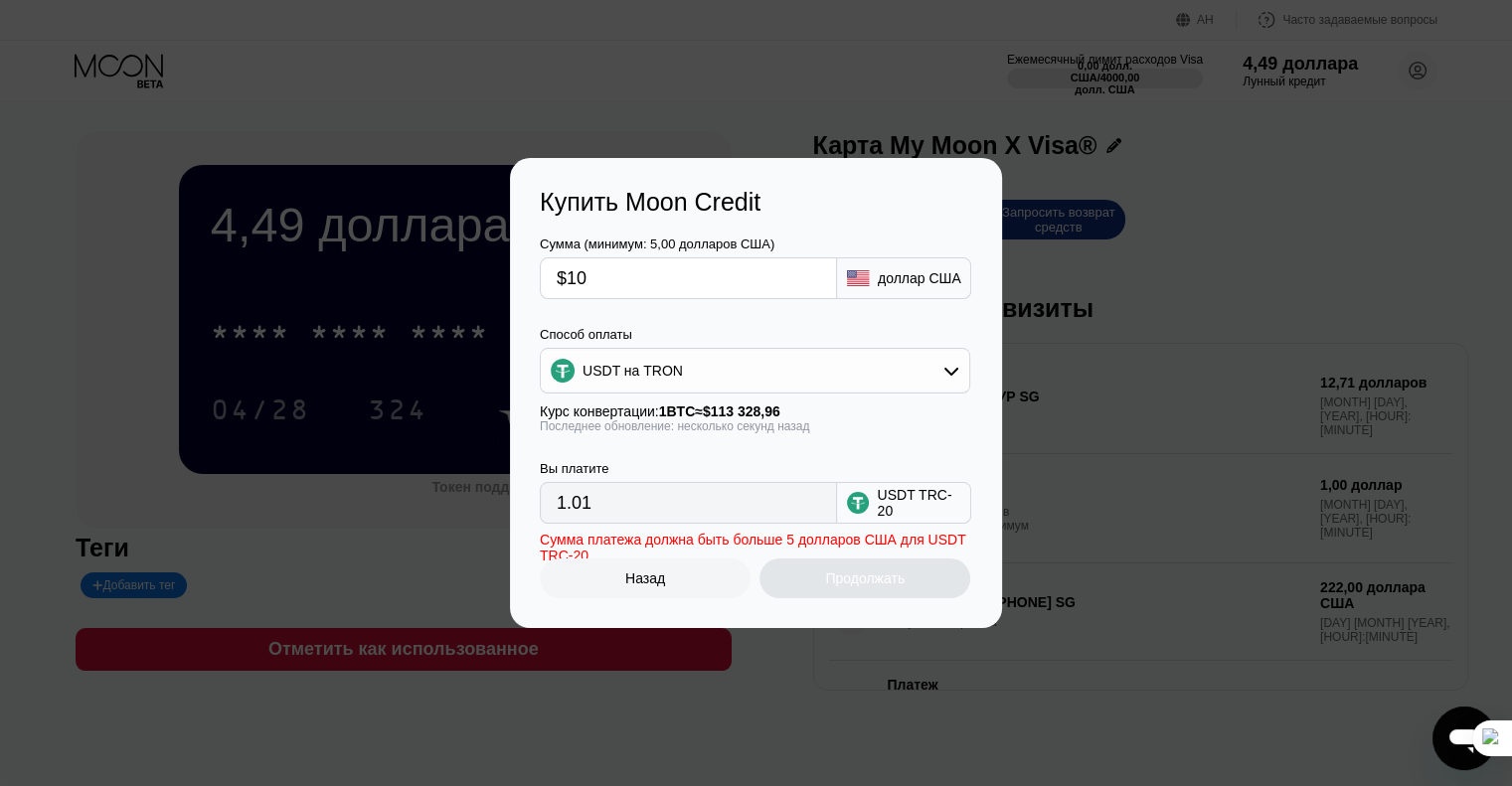 type on "10.10" 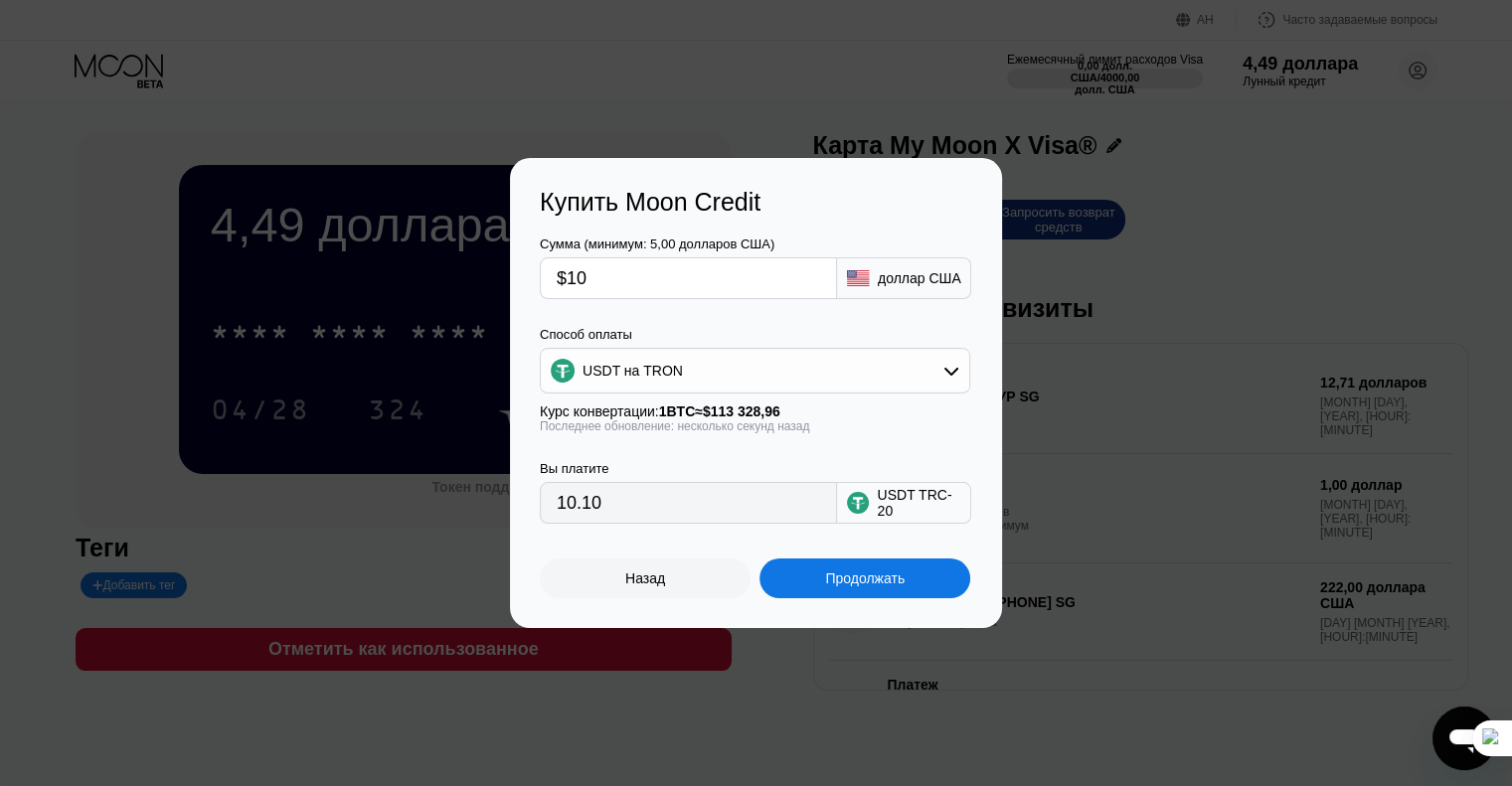 type on "$10" 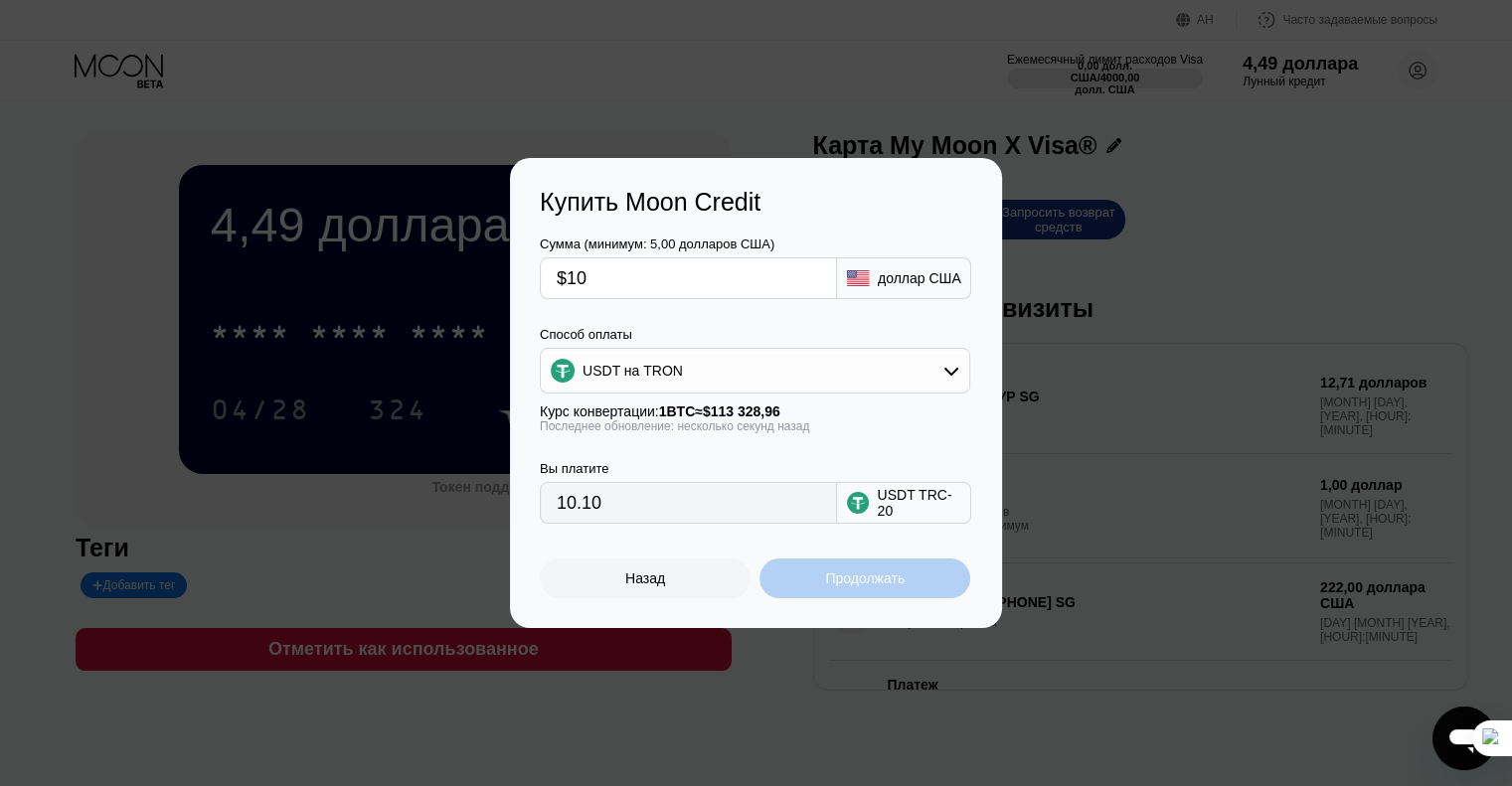 drag, startPoint x: 907, startPoint y: 575, endPoint x: 901, endPoint y: 443, distance: 132.13629 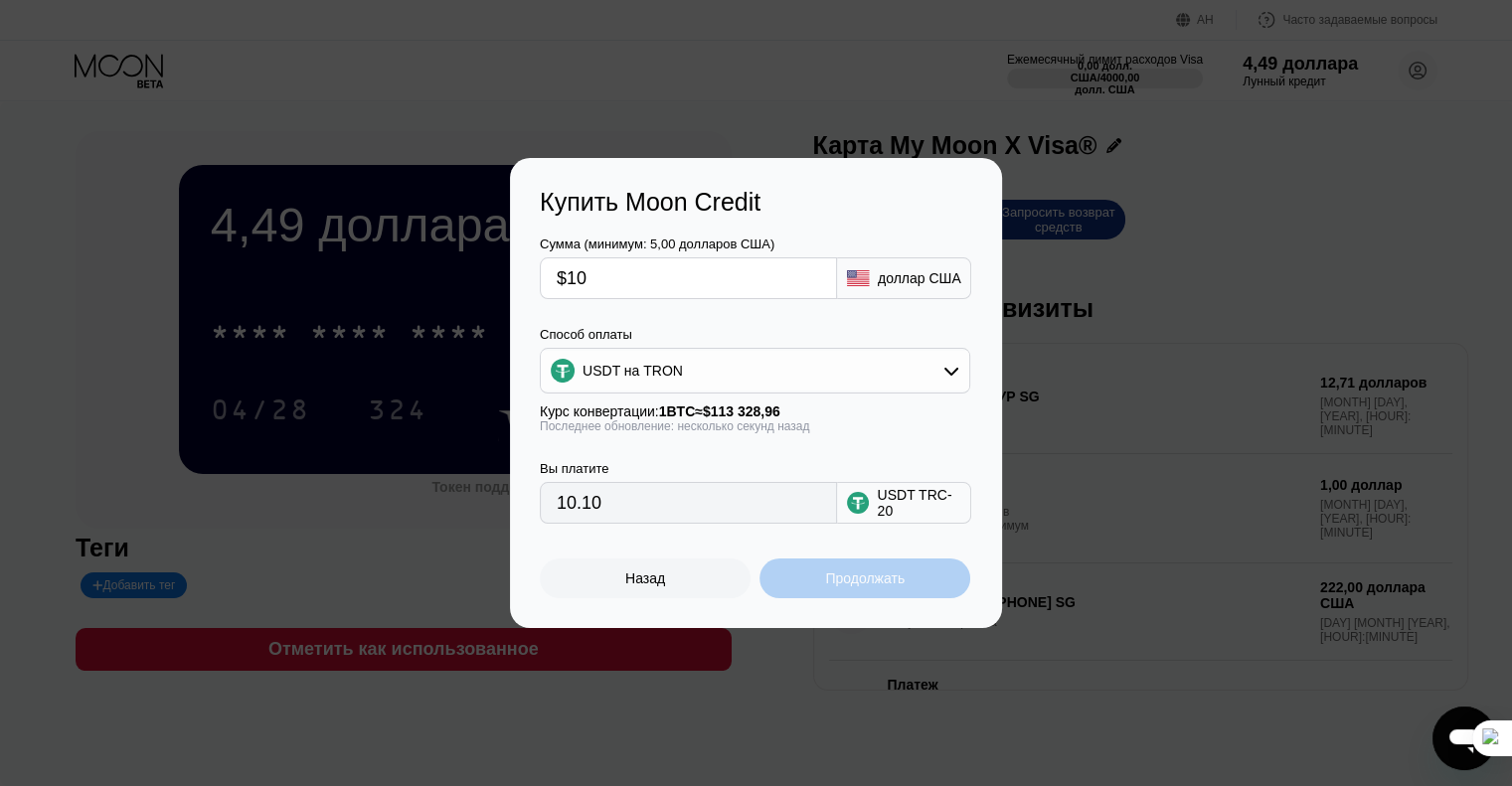 click on "Сумма (минимум: 5,00 долларов США) $10 доллар США Способ оплаты USDT на TRON Курс конвертации:  1  BTC  ≈  $113 328,96     Последнее обновление:    несколько секунд назад Вы платите 10.10 USDT TRC-20 Назад Продолжать" at bounding box center (756, 407) 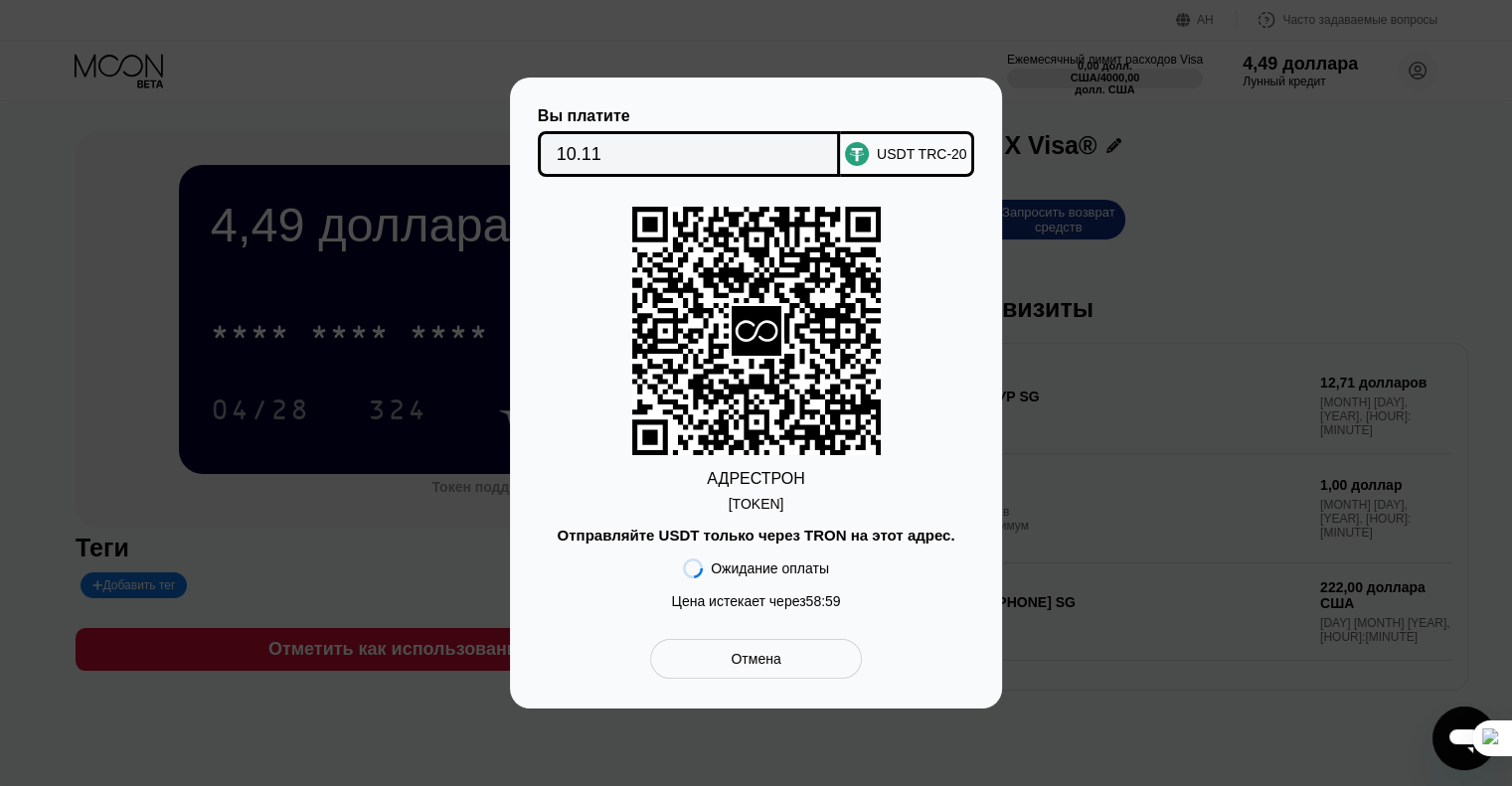 click on "TJAQeWQaZuAH1ey...KKsRPuVGQyifpVv" at bounding box center [756, 504] 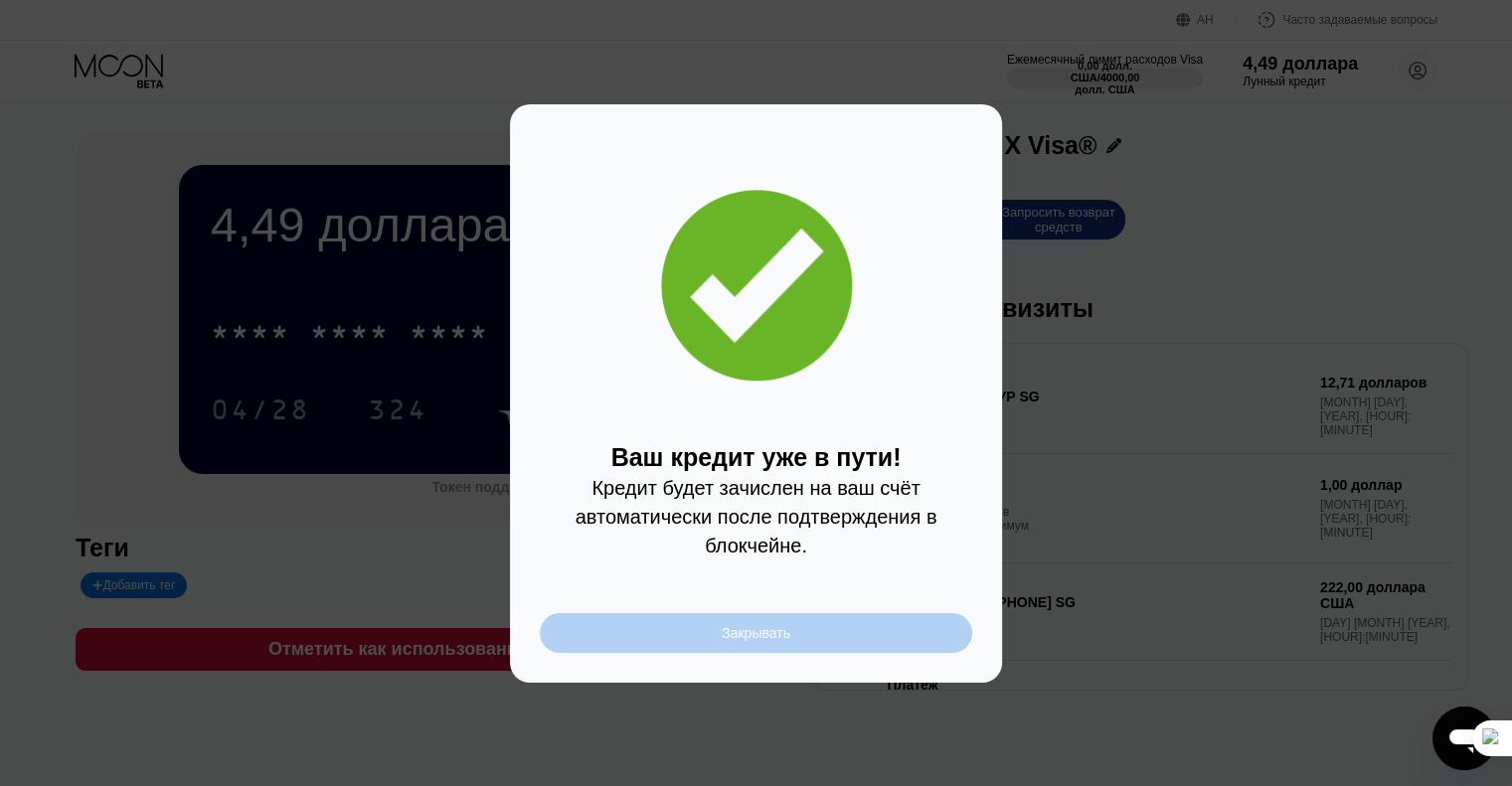 click on "Закрывать" at bounding box center (756, 633) 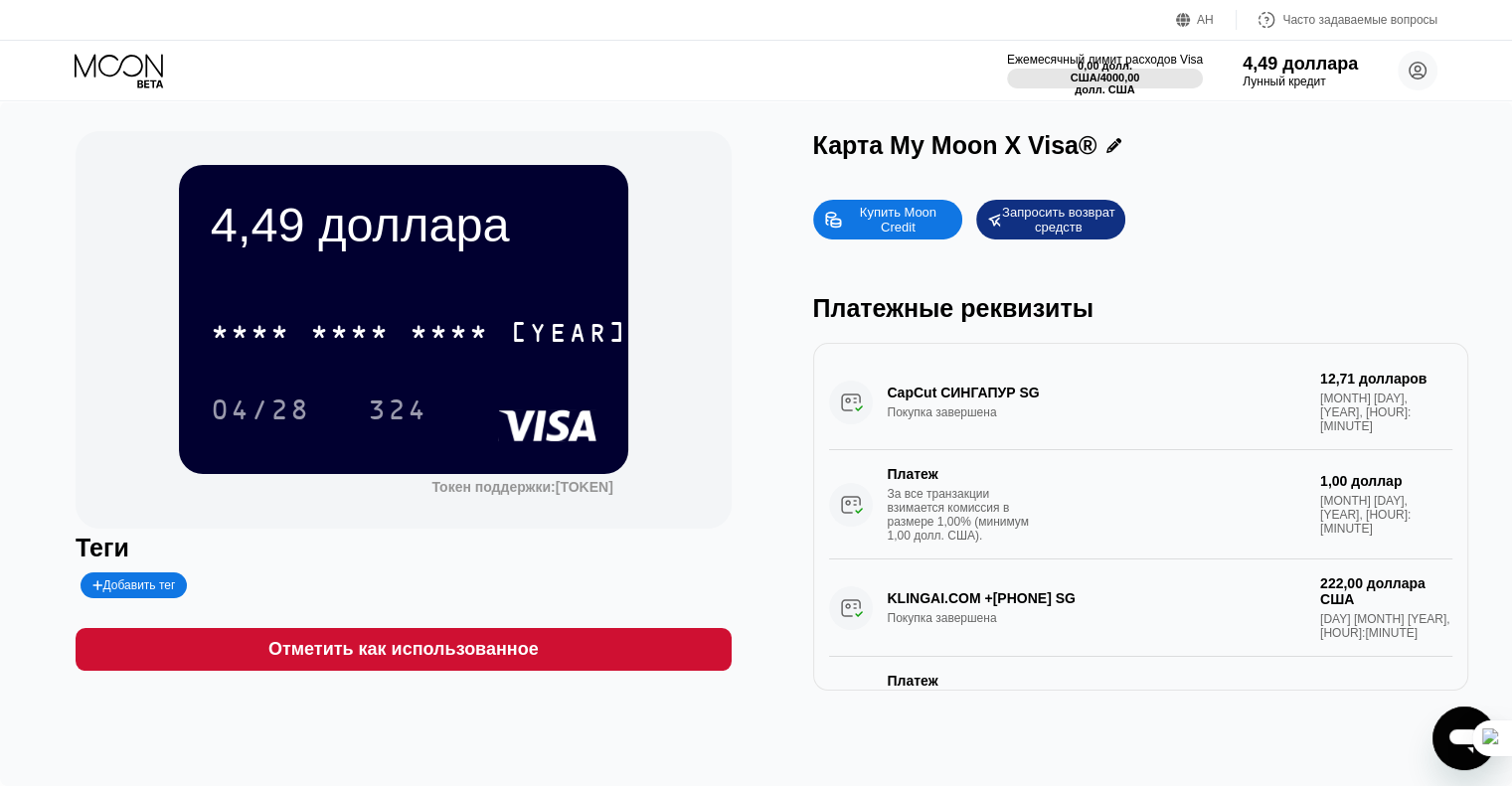scroll, scrollTop: 0, scrollLeft: 0, axis: both 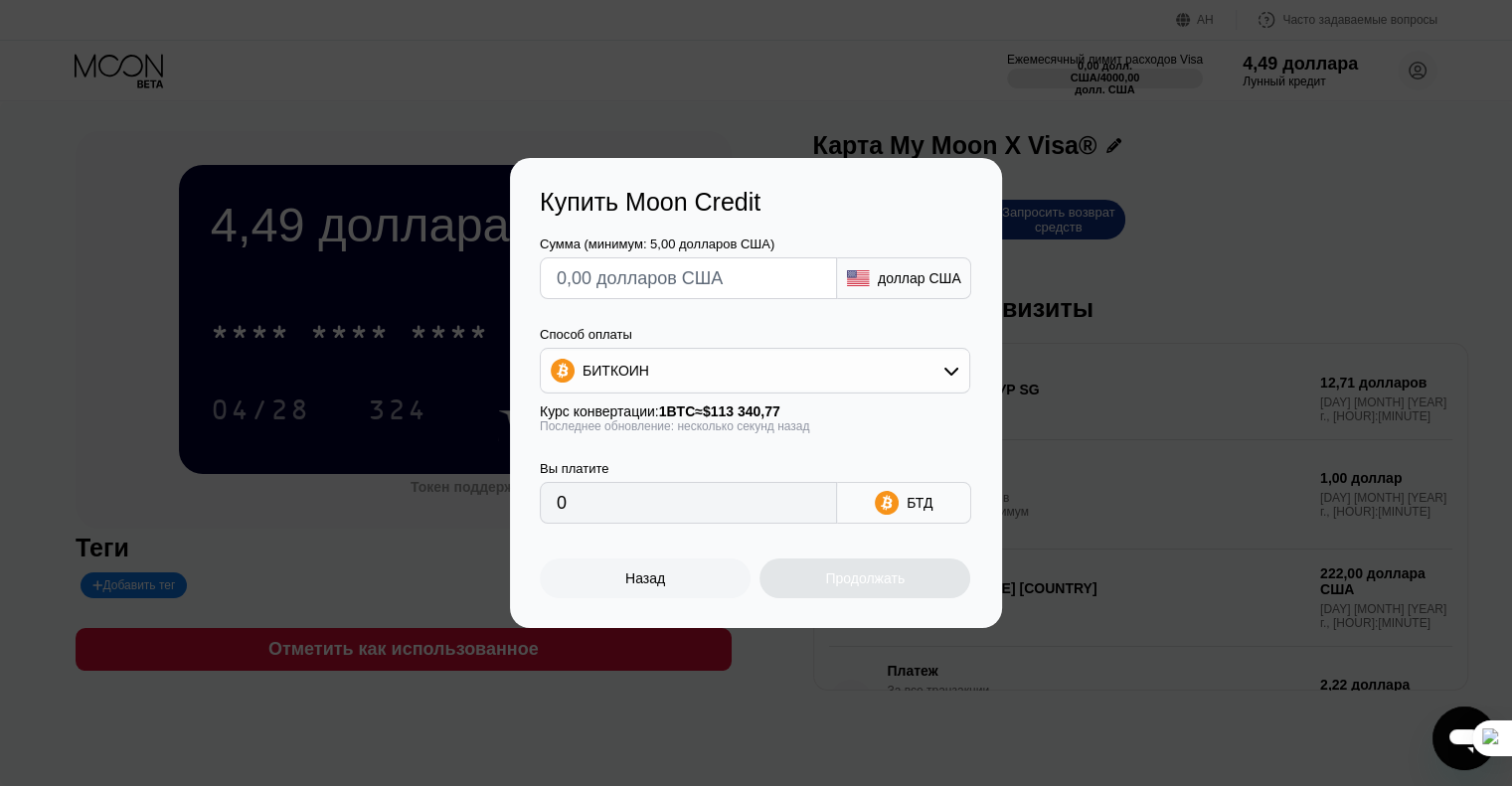 click on "Назад" at bounding box center [645, 578] 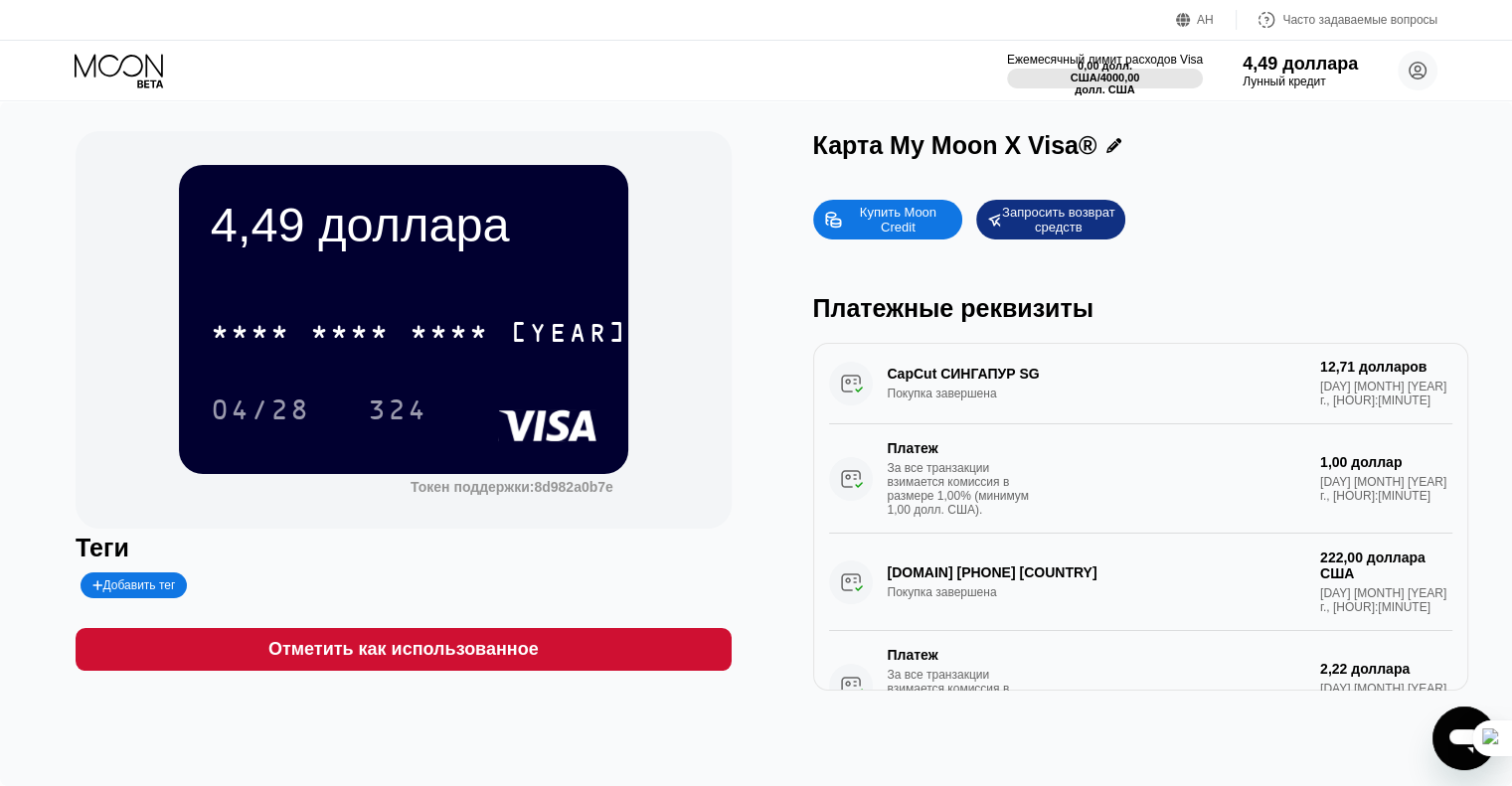 scroll, scrollTop: 0, scrollLeft: 0, axis: both 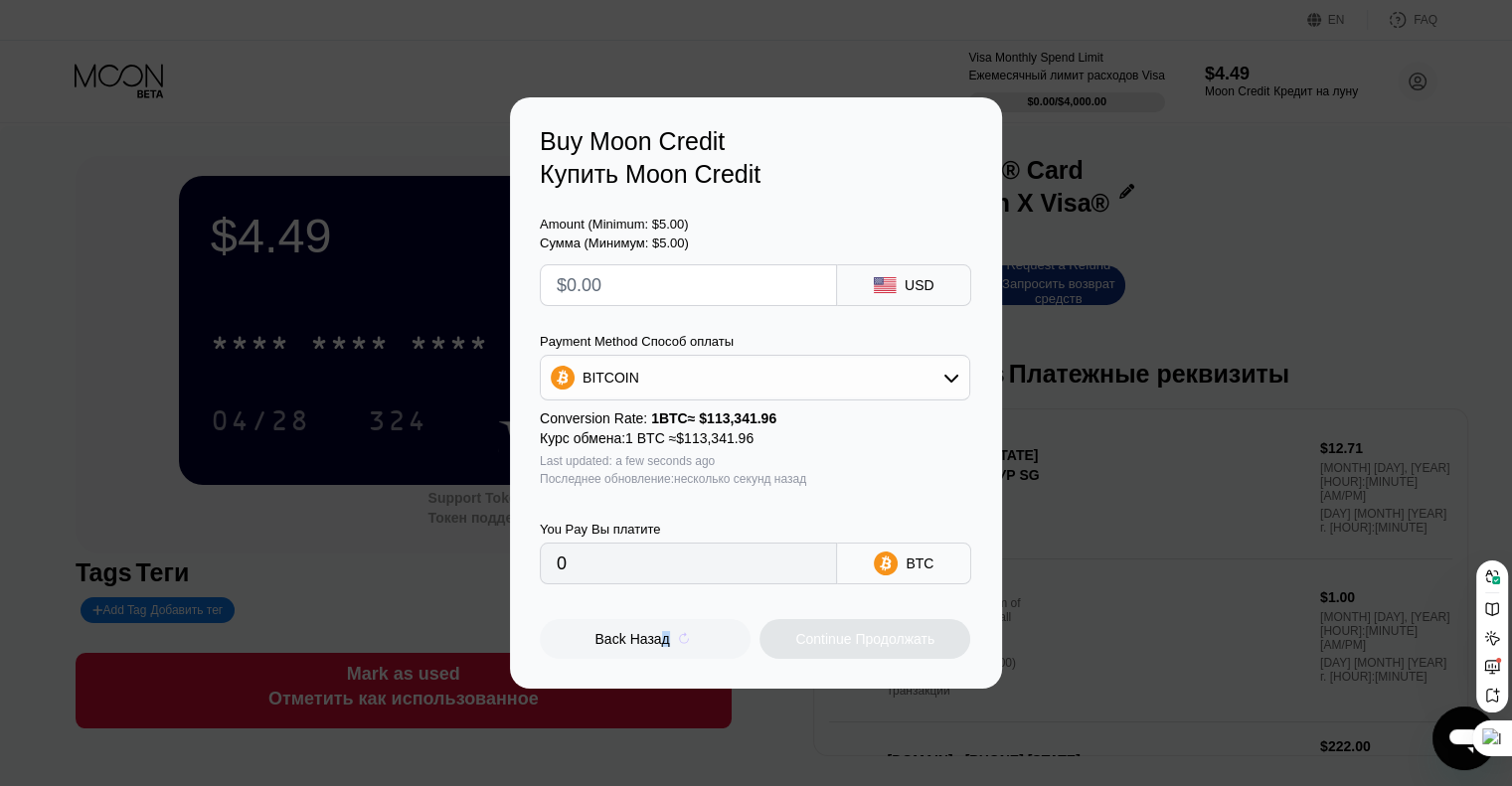 click on "Назад" at bounding box center [650, 639] 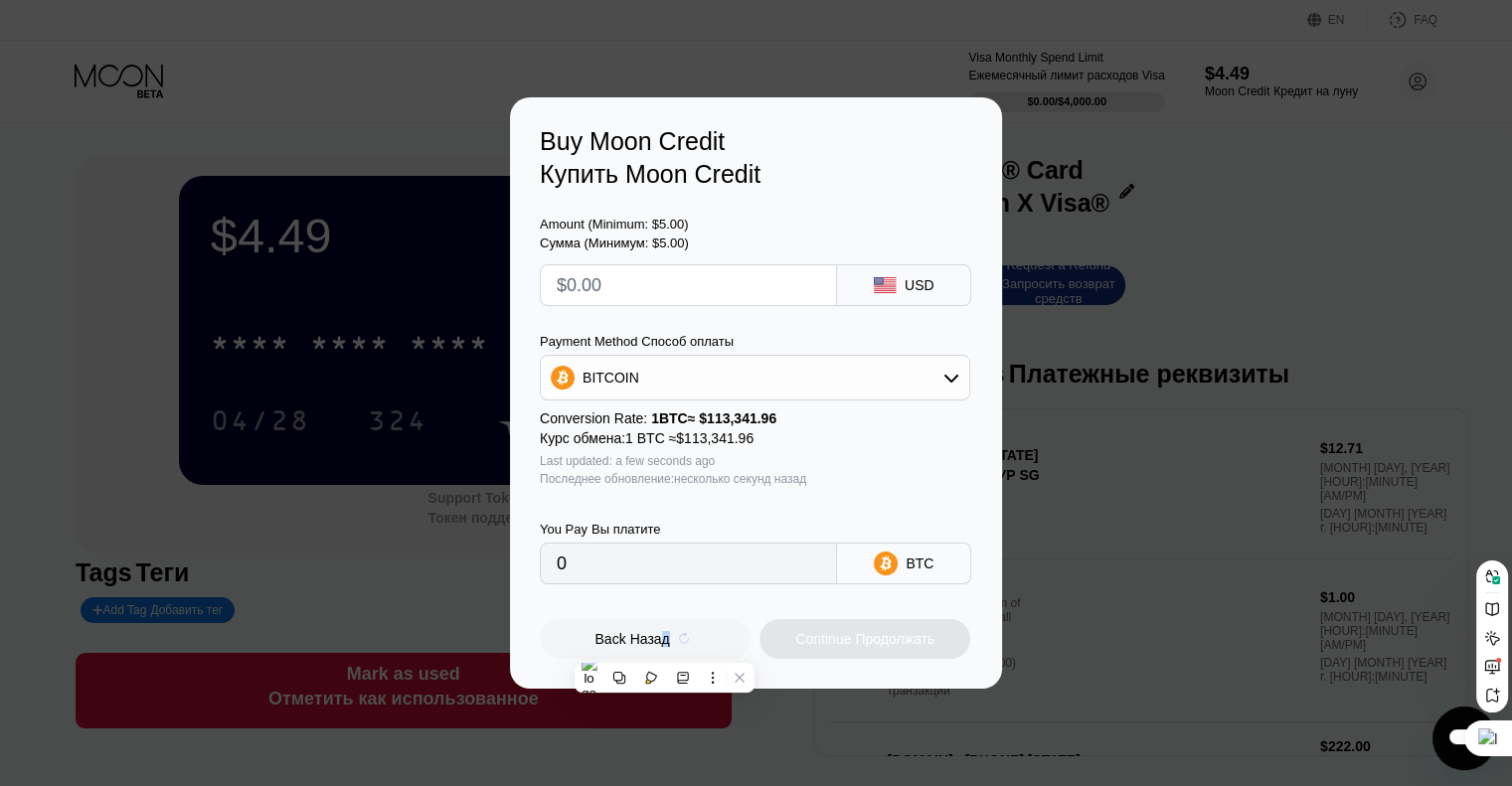 click on "Назад" at bounding box center (650, 639) 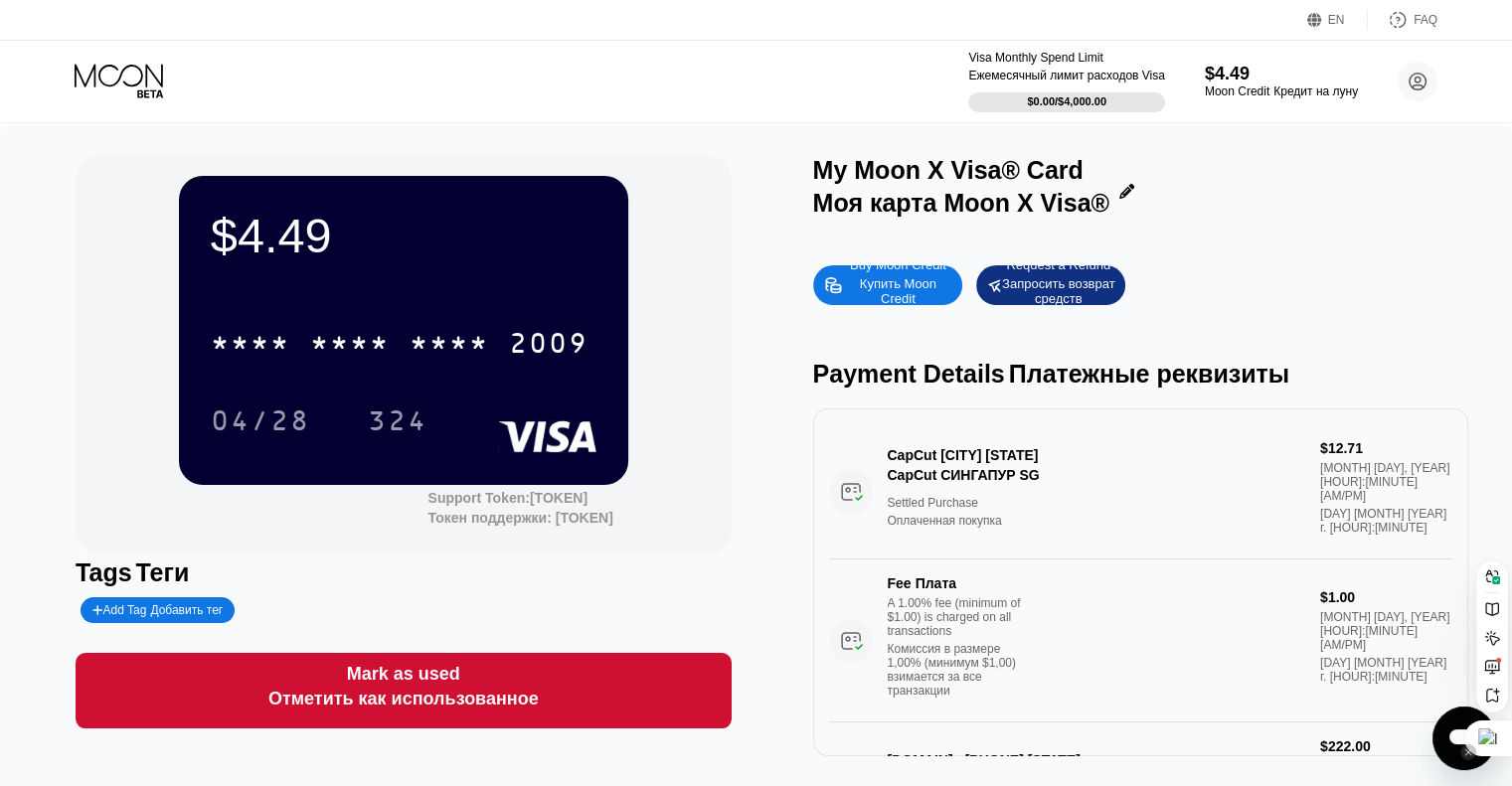 click at bounding box center [1488, 738] 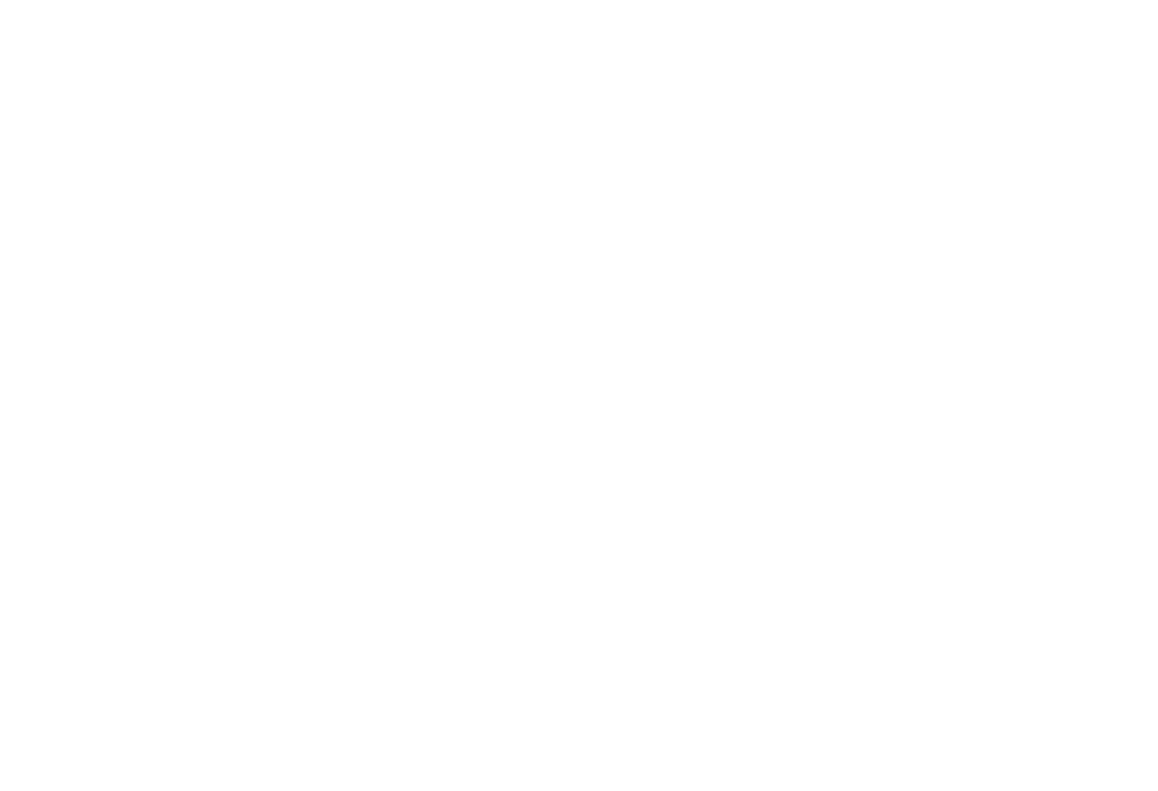 scroll, scrollTop: 0, scrollLeft: 0, axis: both 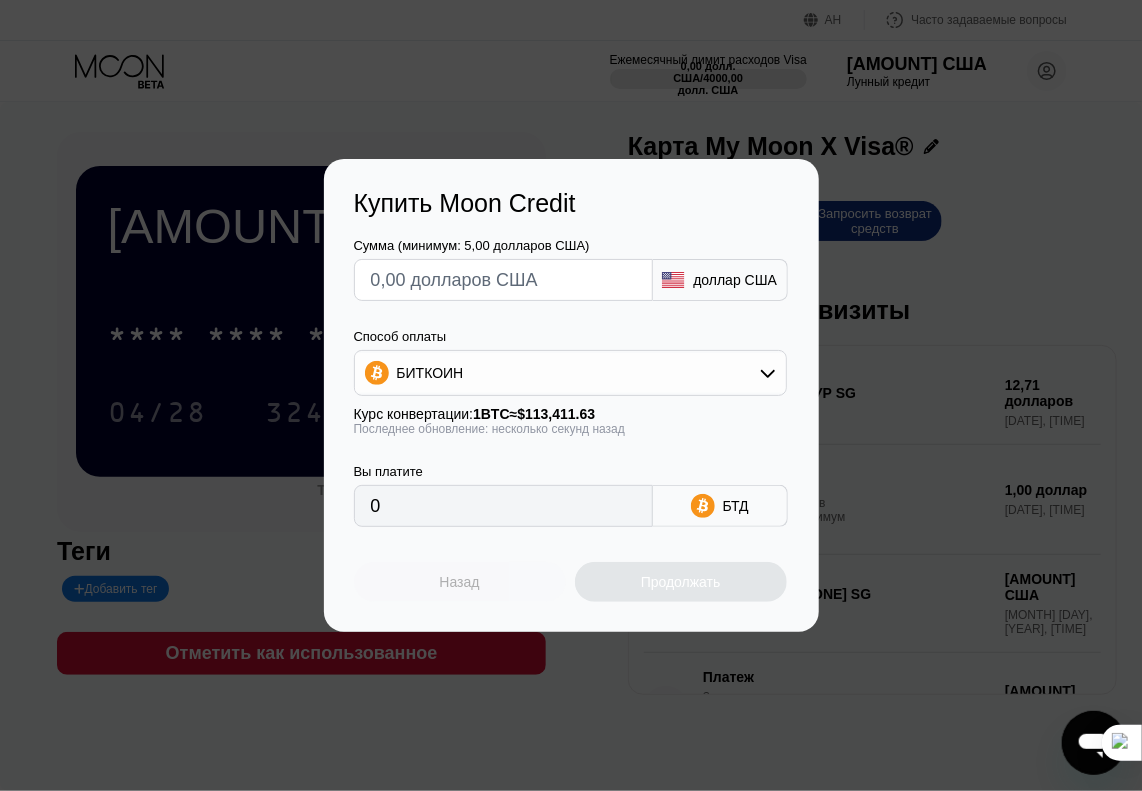 click on "Назад" at bounding box center (460, 582) 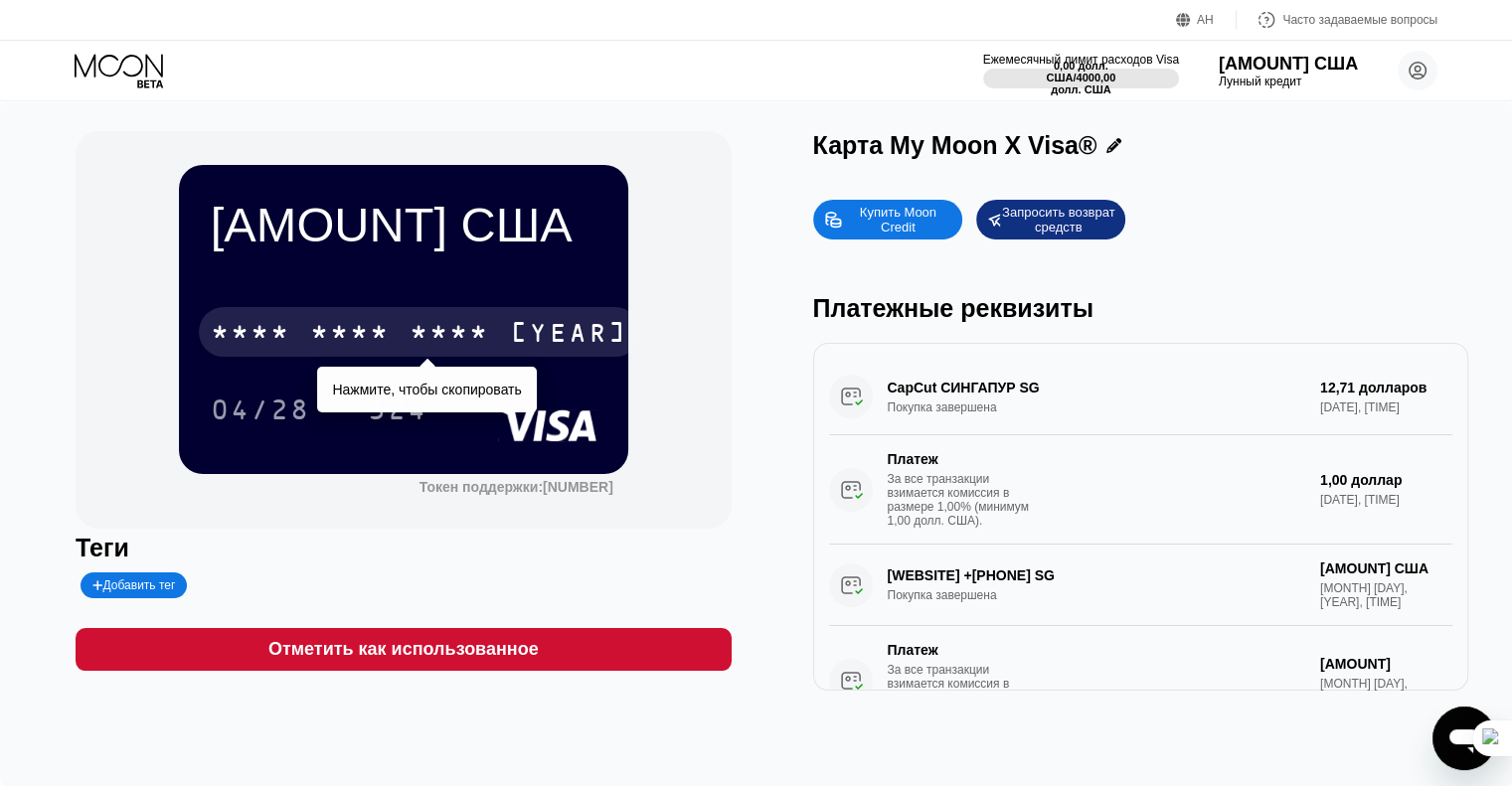 click on "[YEAR]" at bounding box center [569, 335] 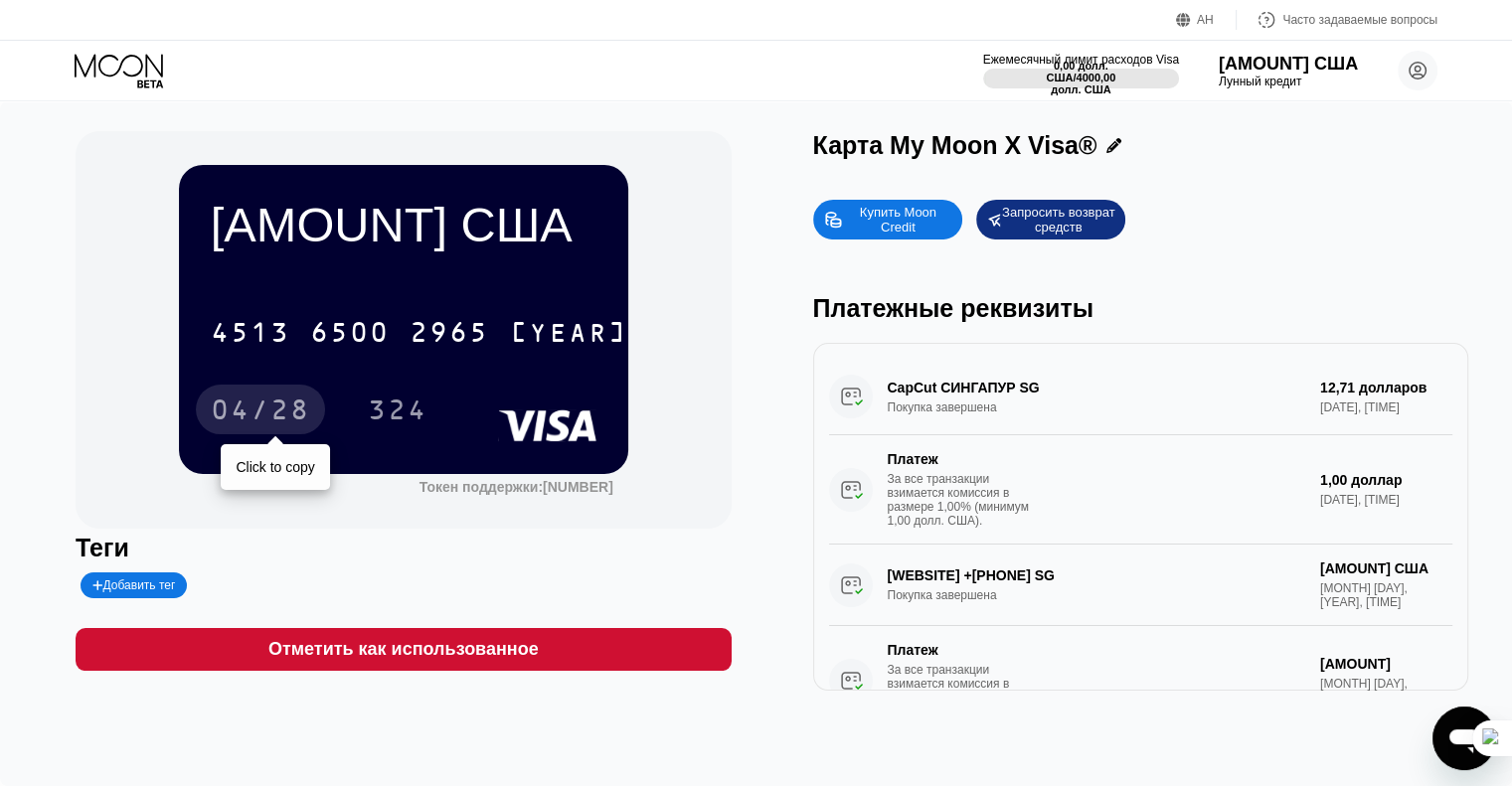 click on "04/28" at bounding box center (260, 412) 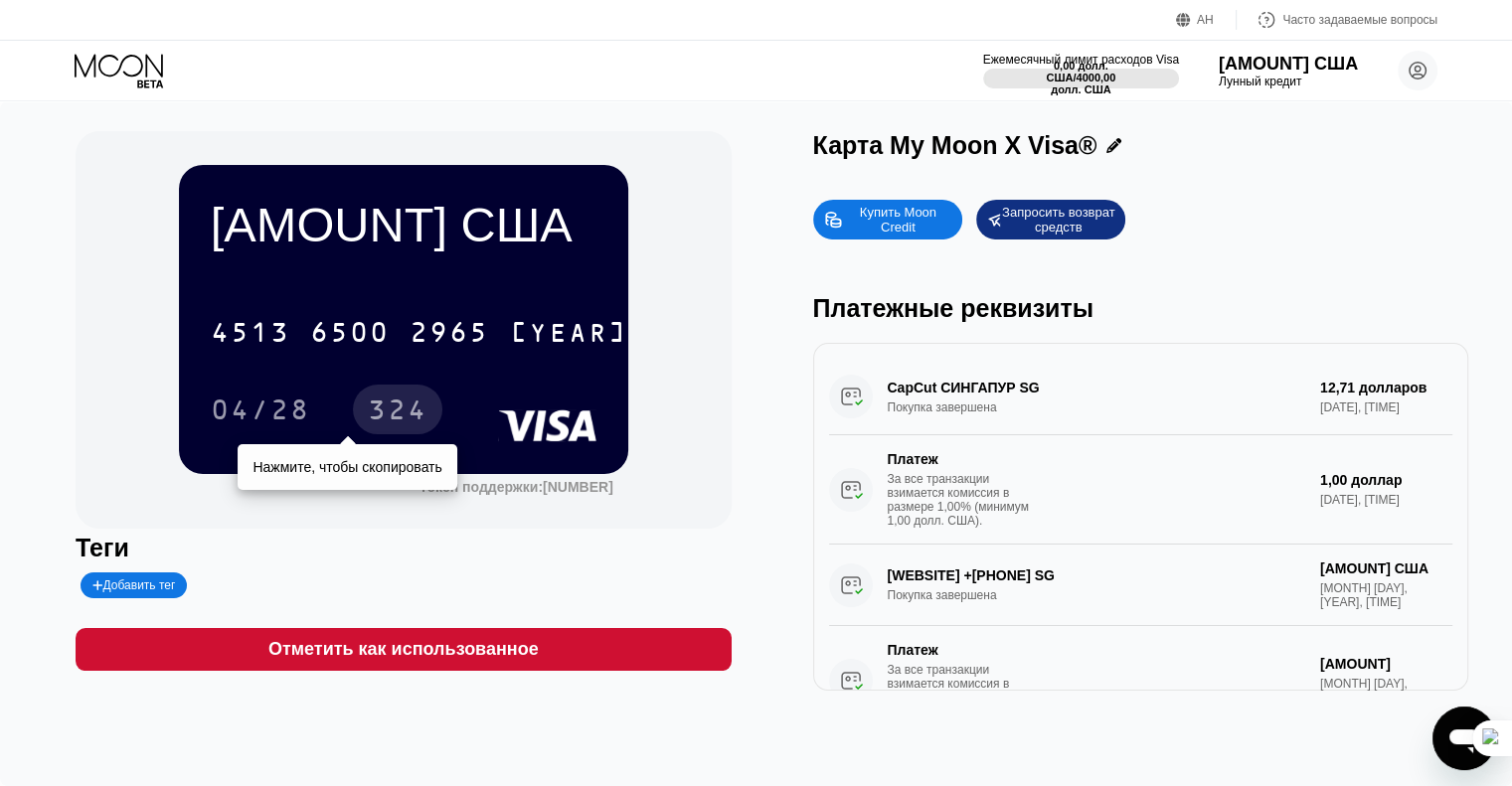 click on "324" at bounding box center (398, 412) 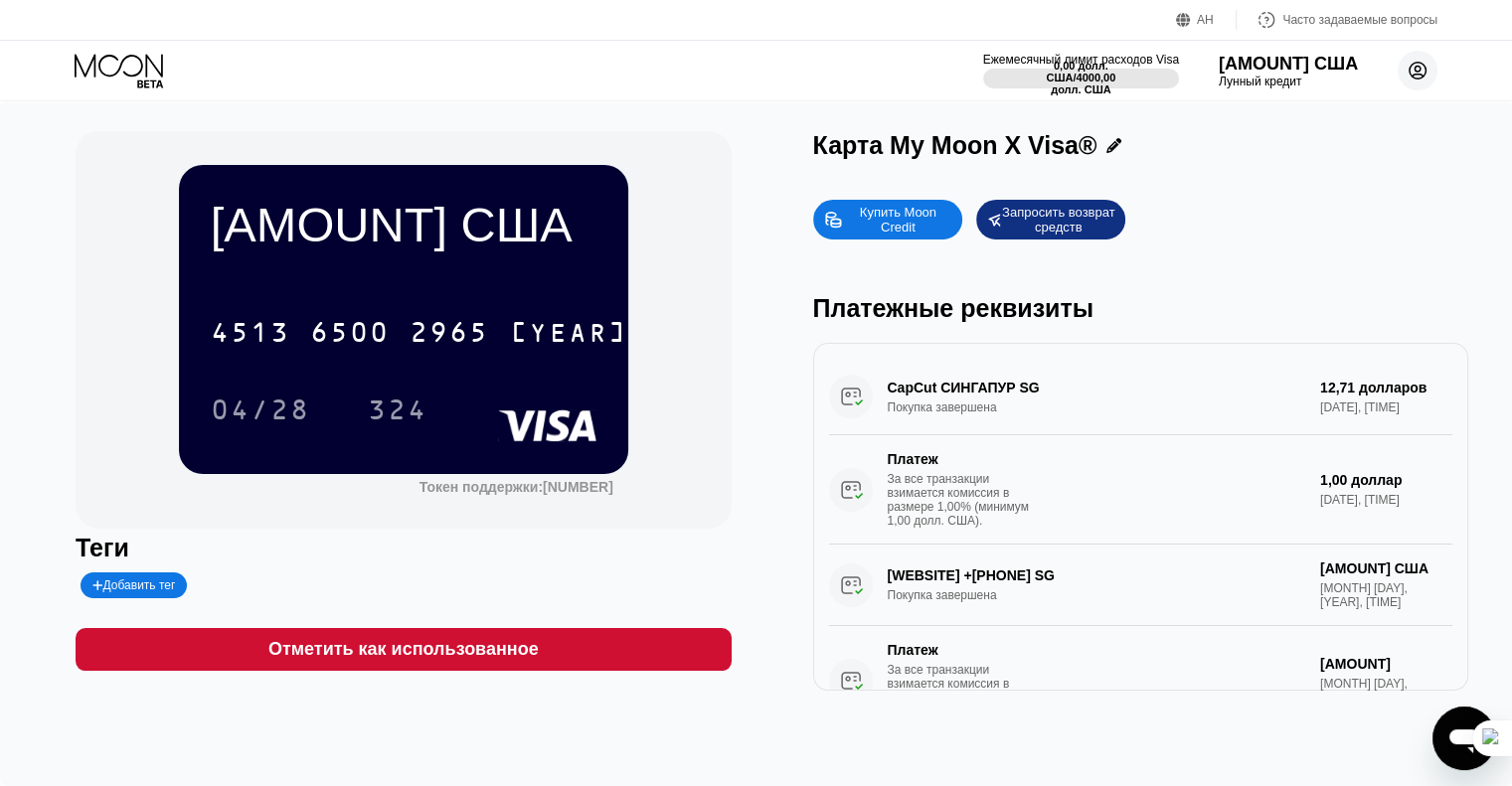 click 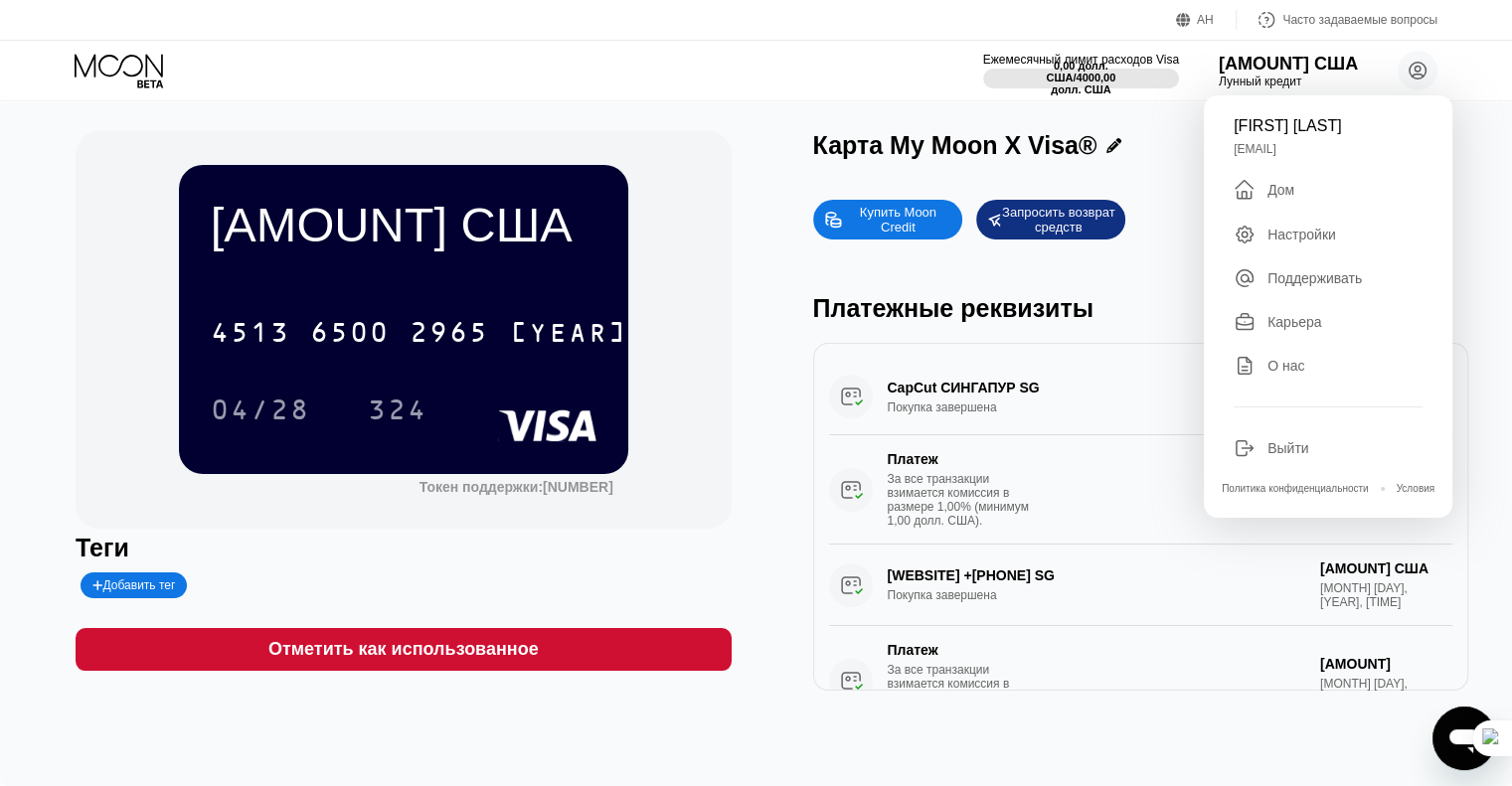 click on "Платеж За все транзакции взимается комиссия в размере 1,00% (минимум 1,00 долл. США). 1,00 доллар 31 июля 2025 г., 6:26" at bounding box center [1140, 490] 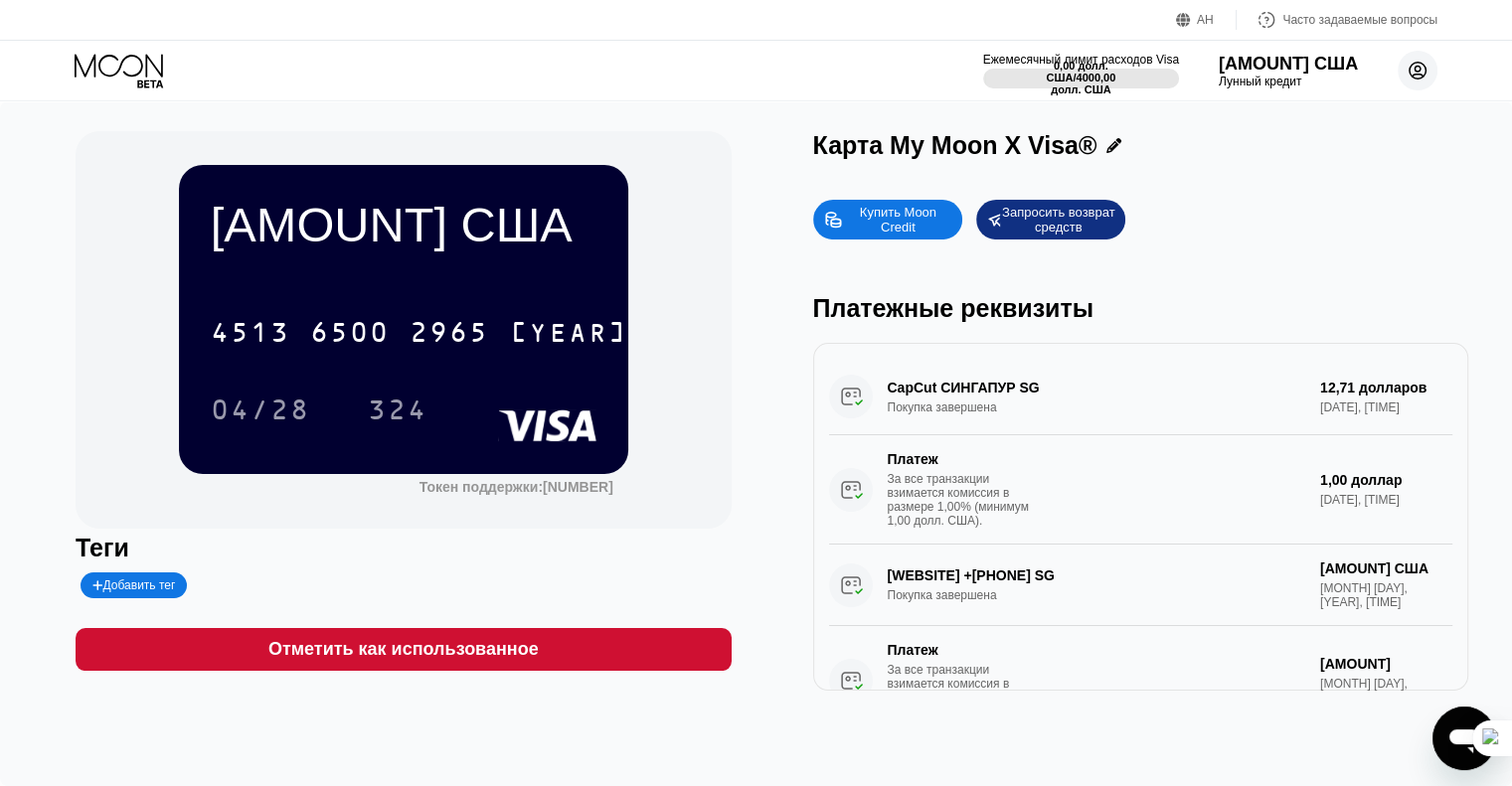 click 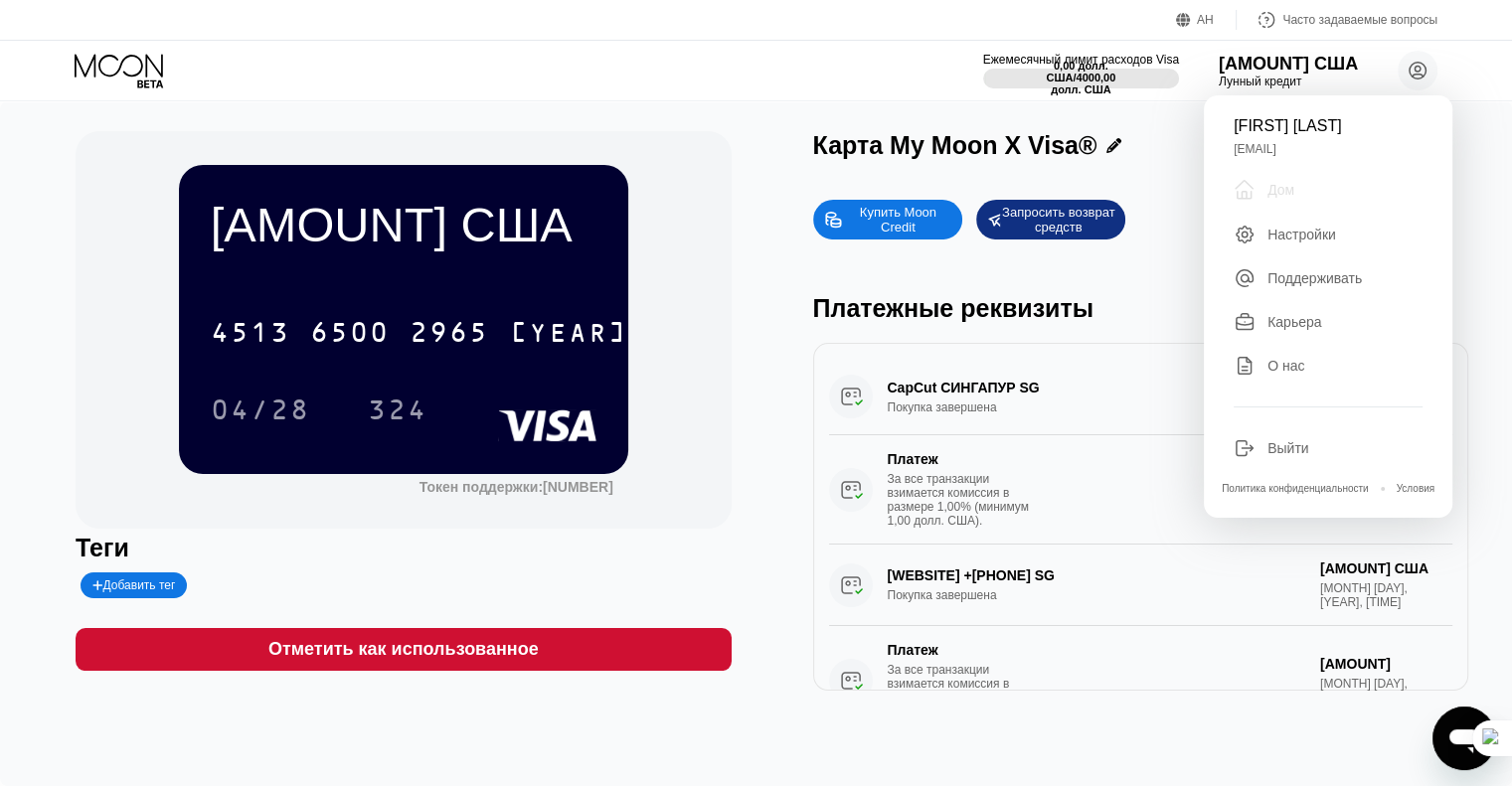 click on " Дом" at bounding box center (1328, 190) 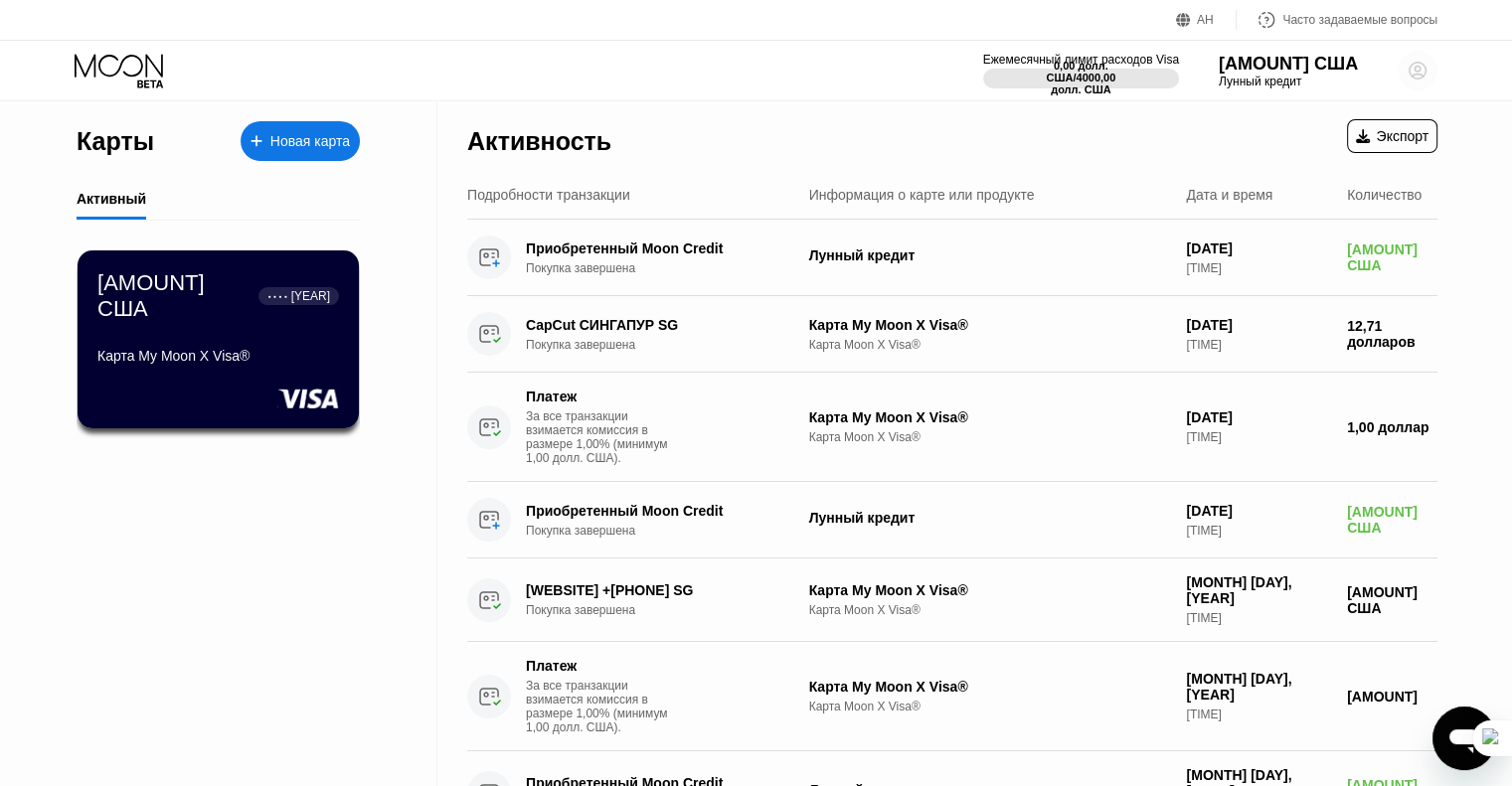 click 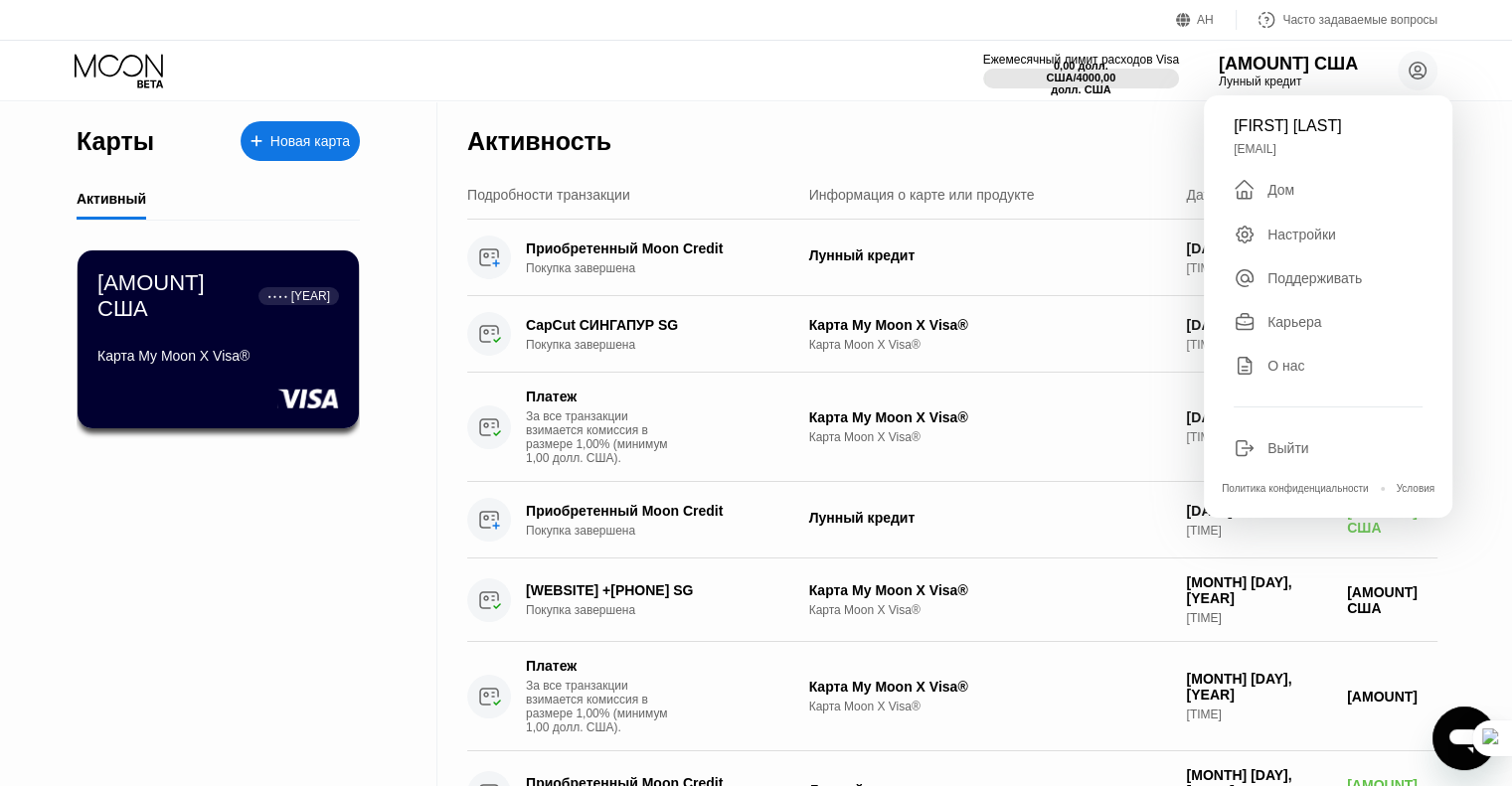 click on "Настройки" at bounding box center [1328, 235] 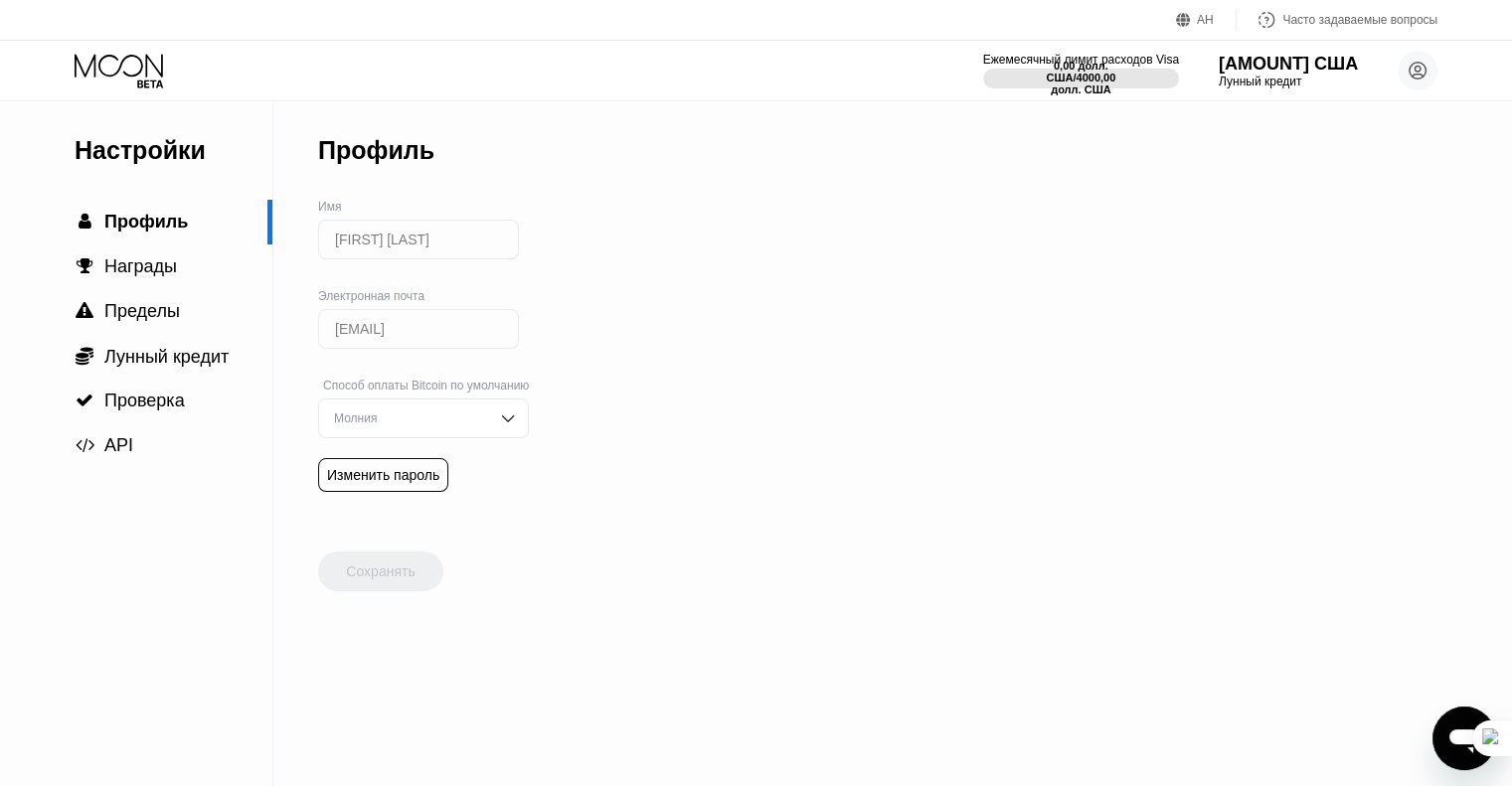 drag, startPoint x: 441, startPoint y: 246, endPoint x: 332, endPoint y: 245, distance: 109.00459 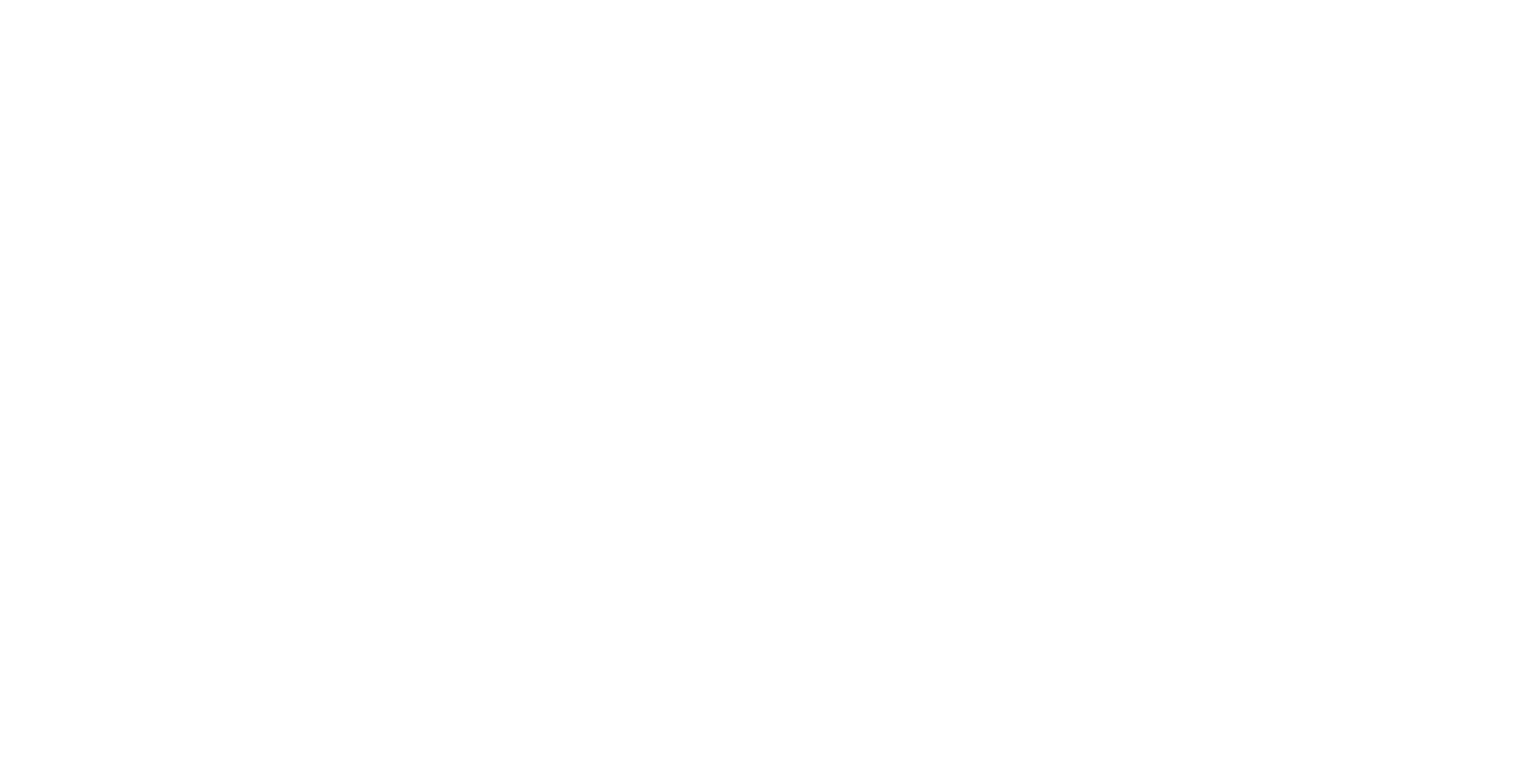 scroll, scrollTop: 0, scrollLeft: 0, axis: both 